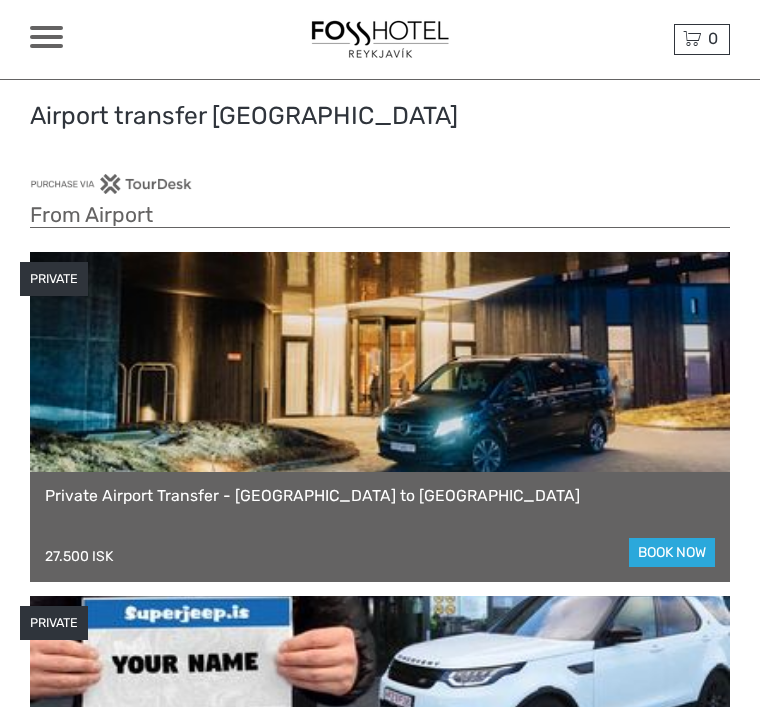 scroll, scrollTop: 0, scrollLeft: 0, axis: both 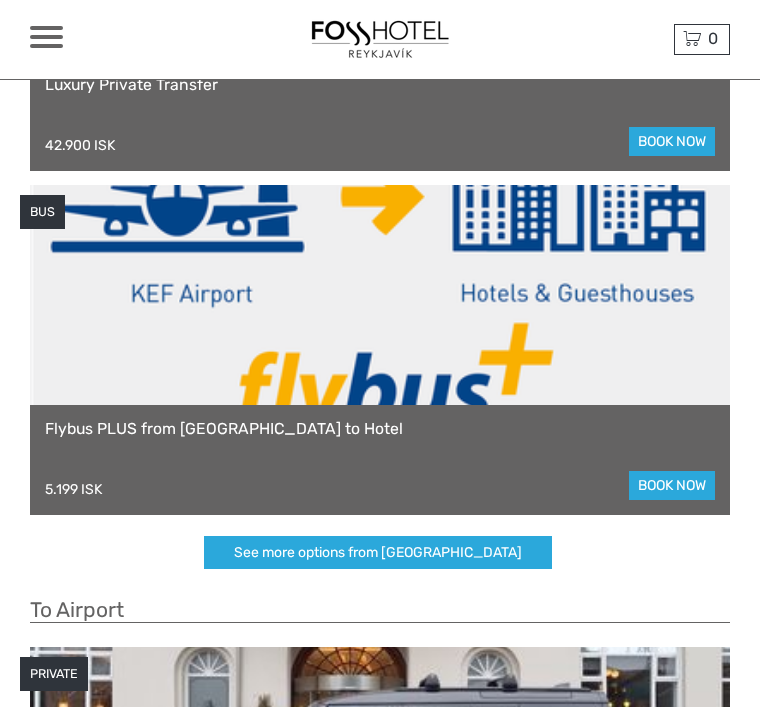 click on "book now" at bounding box center (672, 485) 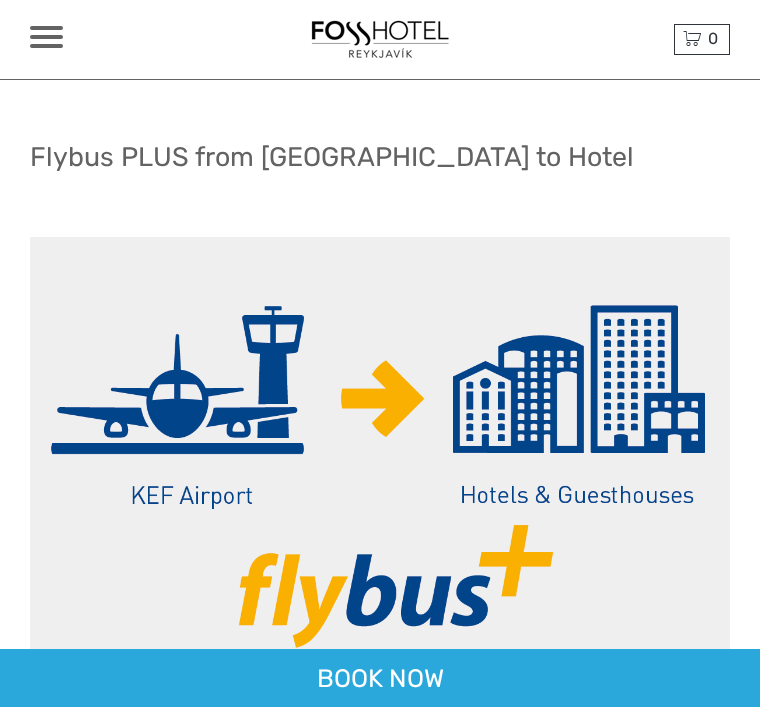 scroll, scrollTop: 0, scrollLeft: 0, axis: both 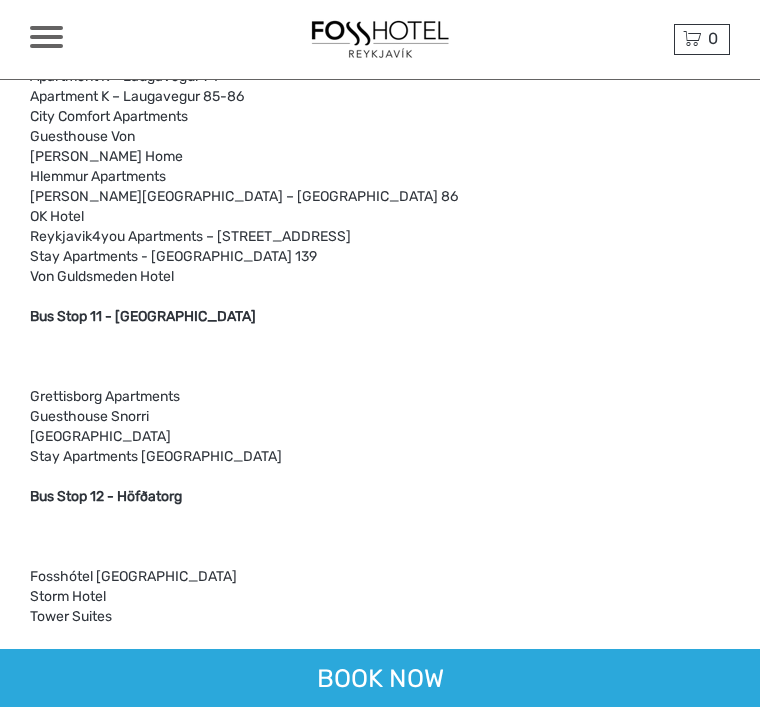 click on "BOOK NOW" at bounding box center (380, 678) 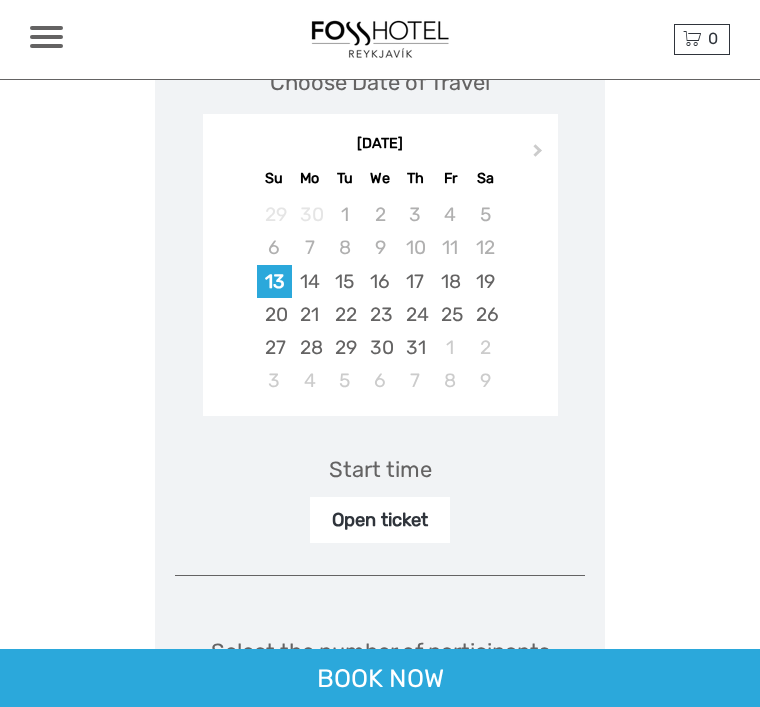 scroll, scrollTop: 6441, scrollLeft: 0, axis: vertical 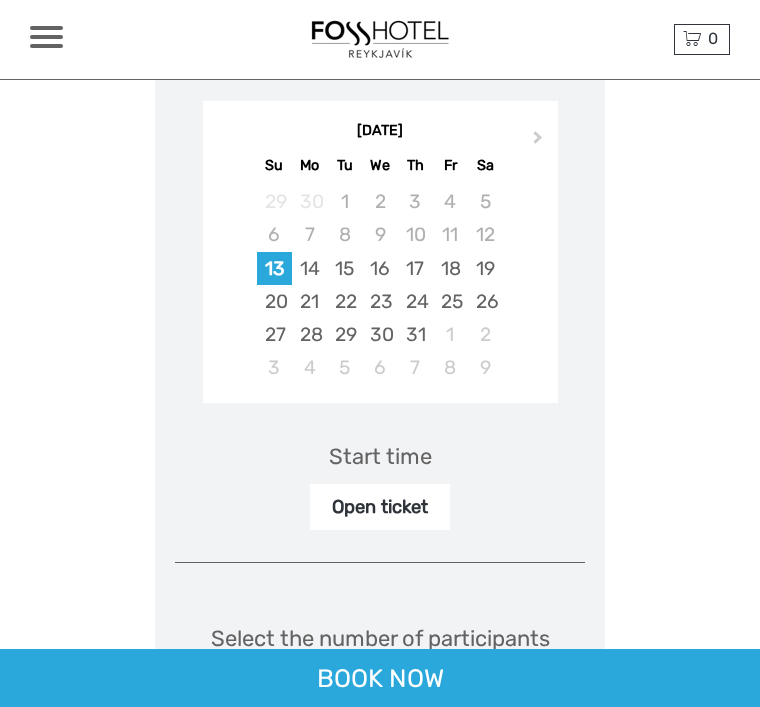 click on "Next Month" at bounding box center [540, 142] 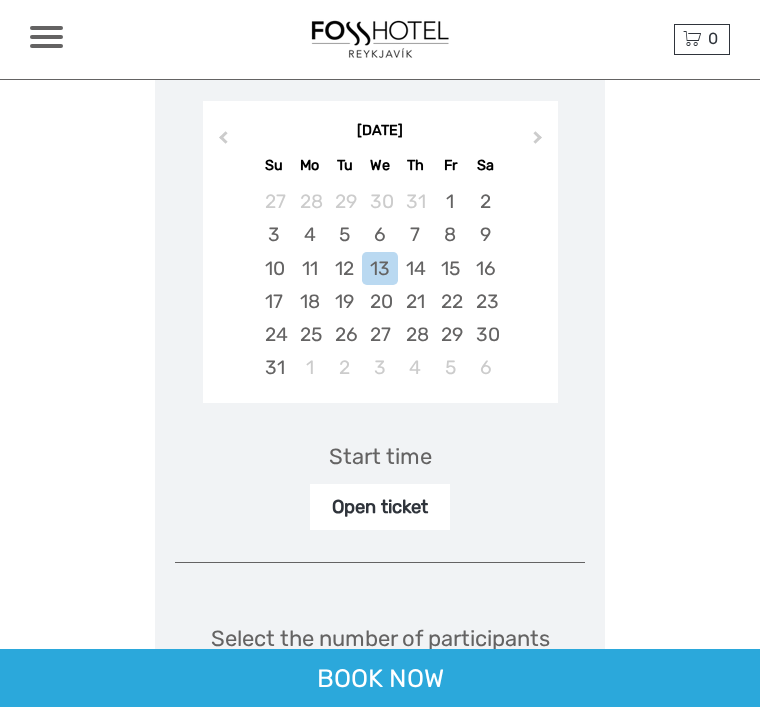 click on "2" at bounding box center (485, 201) 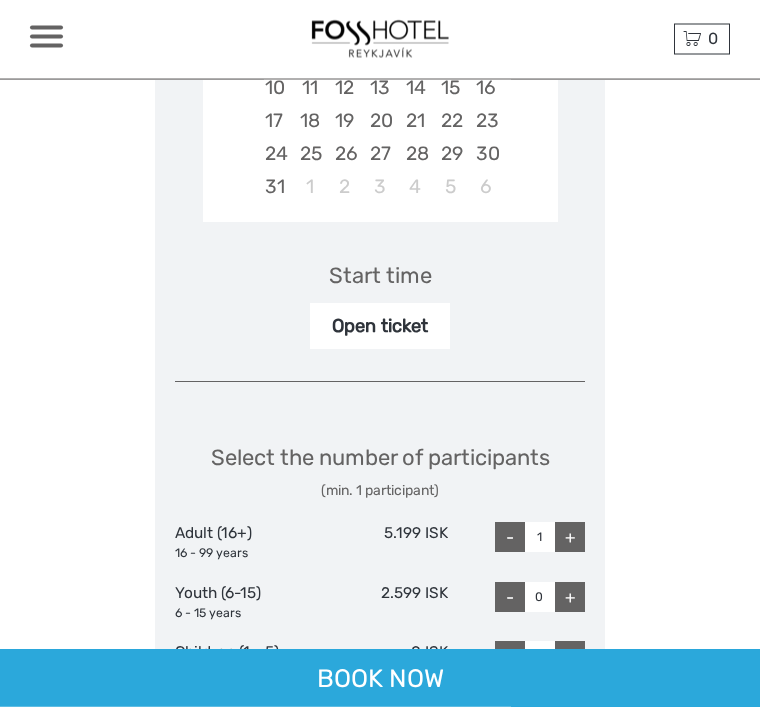 scroll, scrollTop: 6624, scrollLeft: 0, axis: vertical 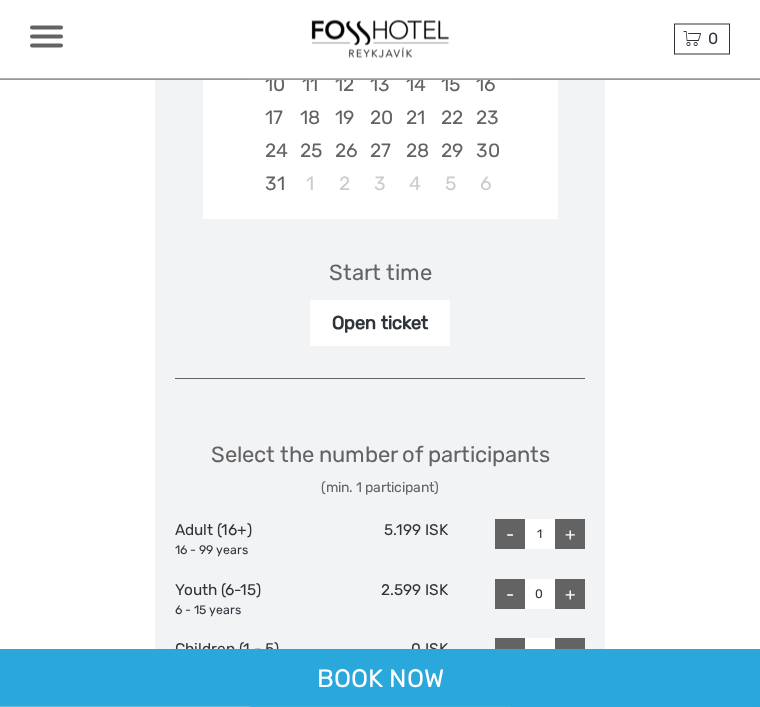 click on "+" at bounding box center (570, 535) 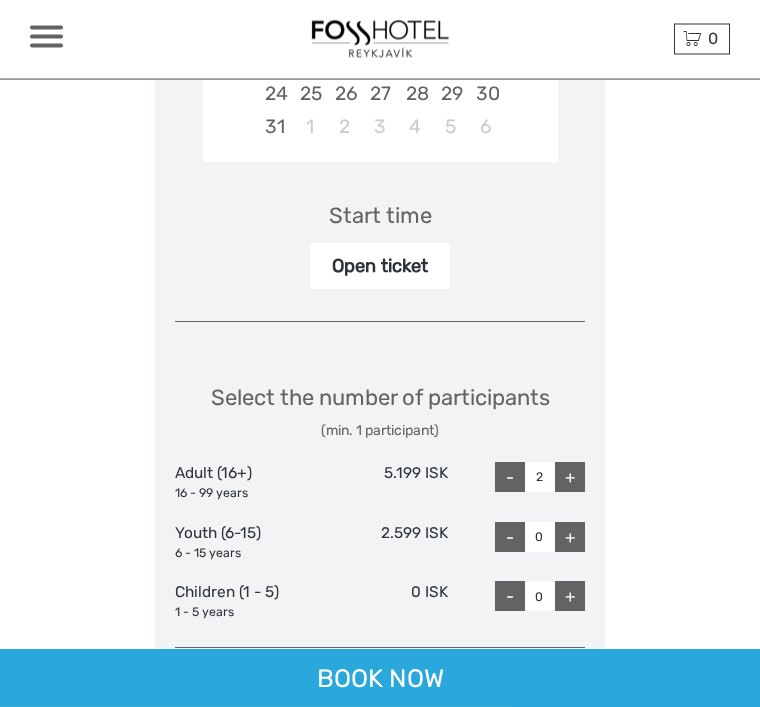 scroll, scrollTop: 6682, scrollLeft: 0, axis: vertical 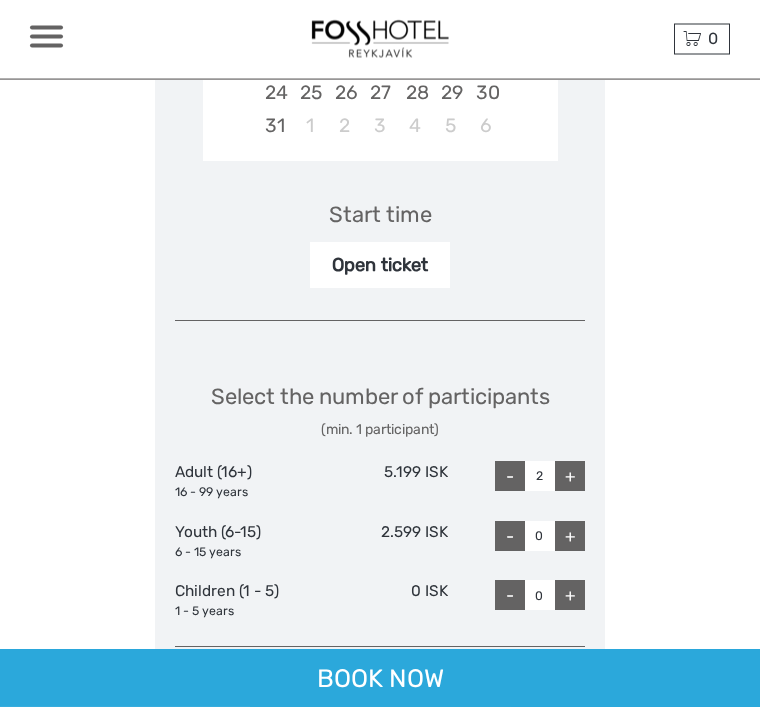 click on "Open ticket" at bounding box center [380, 266] 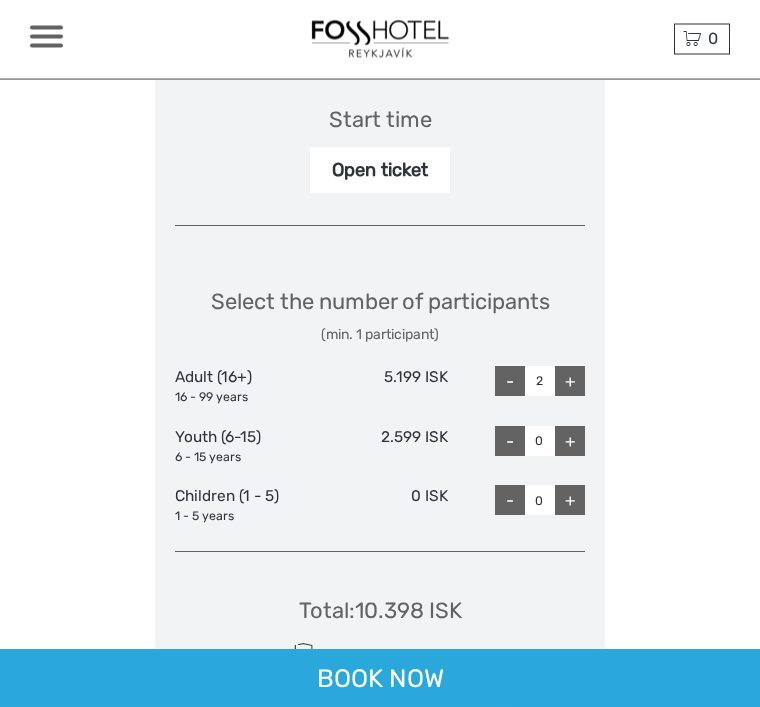 scroll, scrollTop: 6778, scrollLeft: 0, axis: vertical 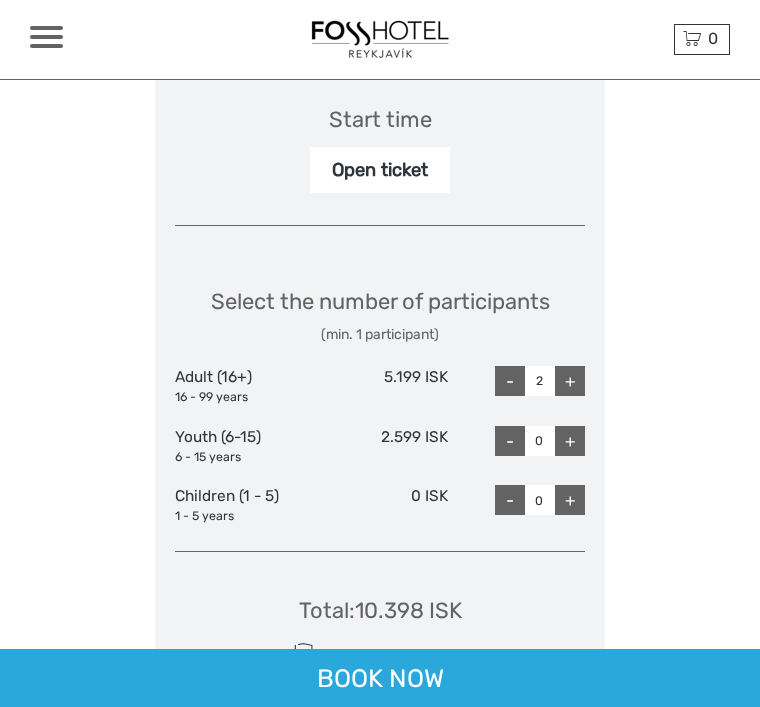 click on "BOOK NOW" at bounding box center [380, 678] 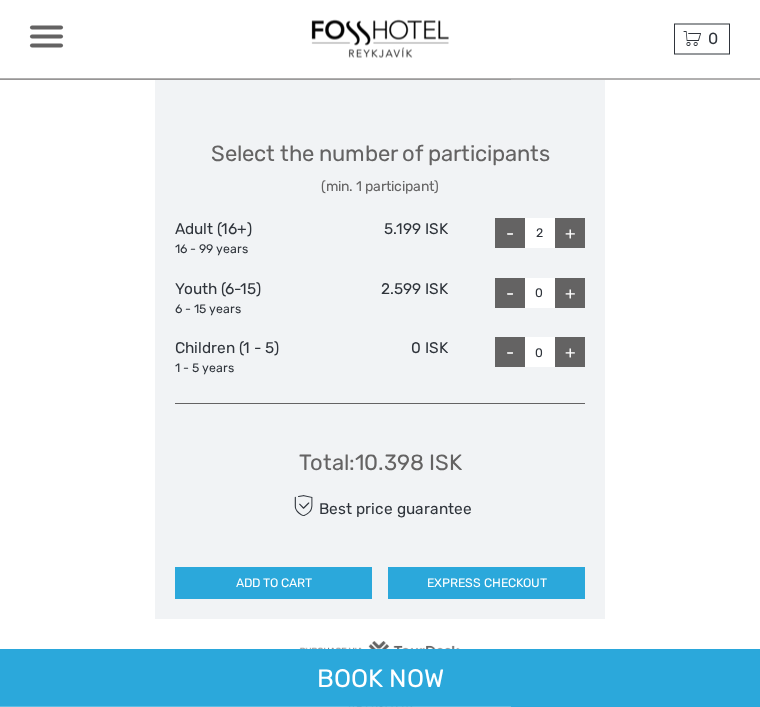 scroll, scrollTop: 6931, scrollLeft: 0, axis: vertical 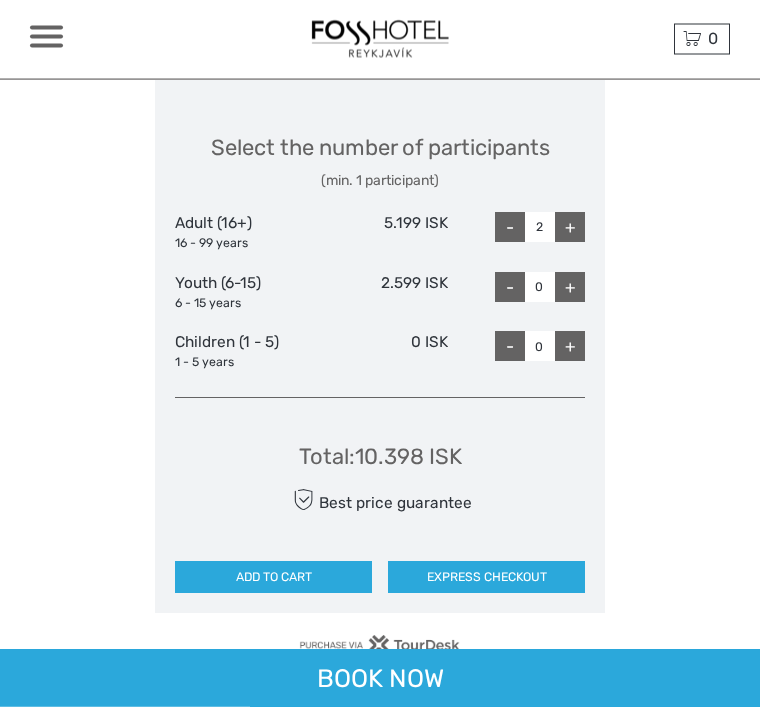 click on "ADD TO CART" at bounding box center [273, 578] 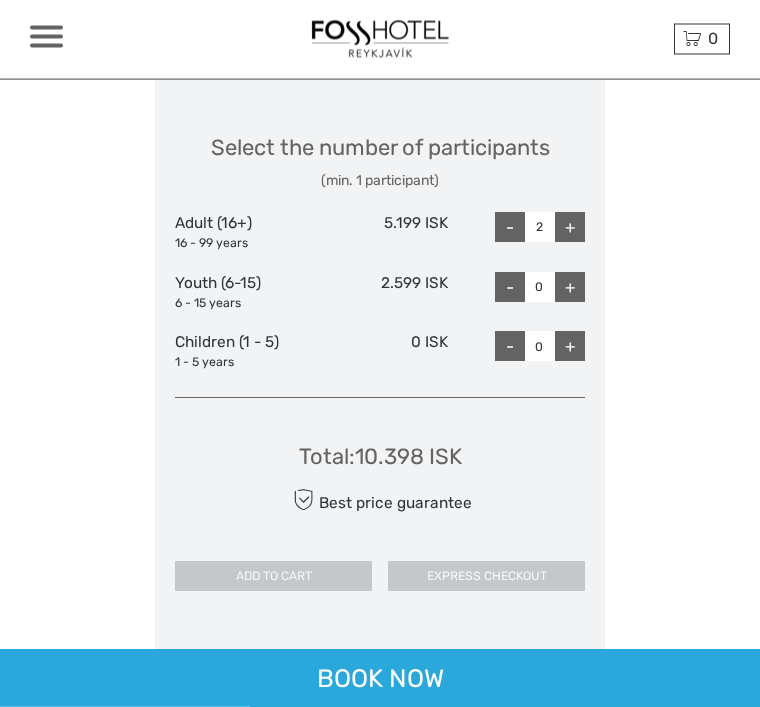 scroll, scrollTop: 6932, scrollLeft: 0, axis: vertical 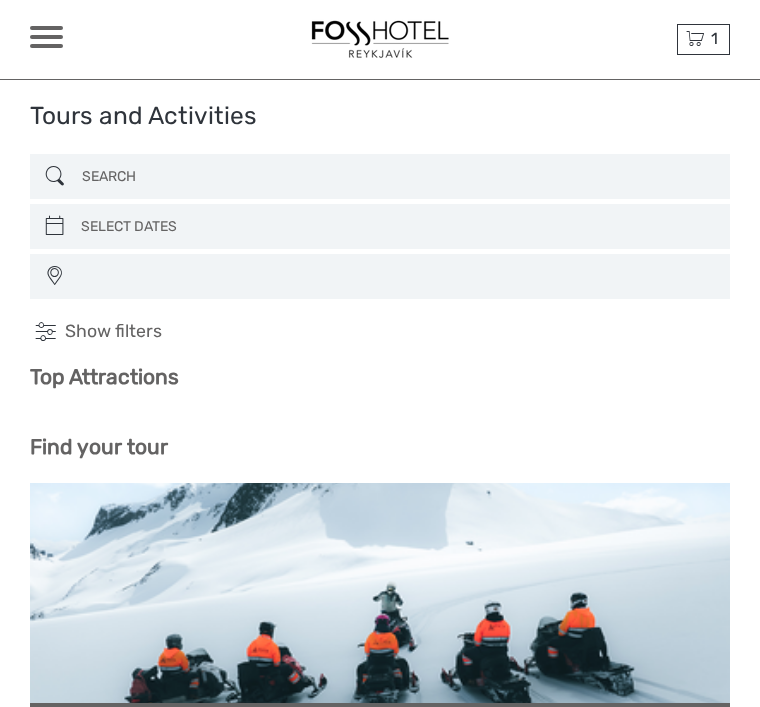select 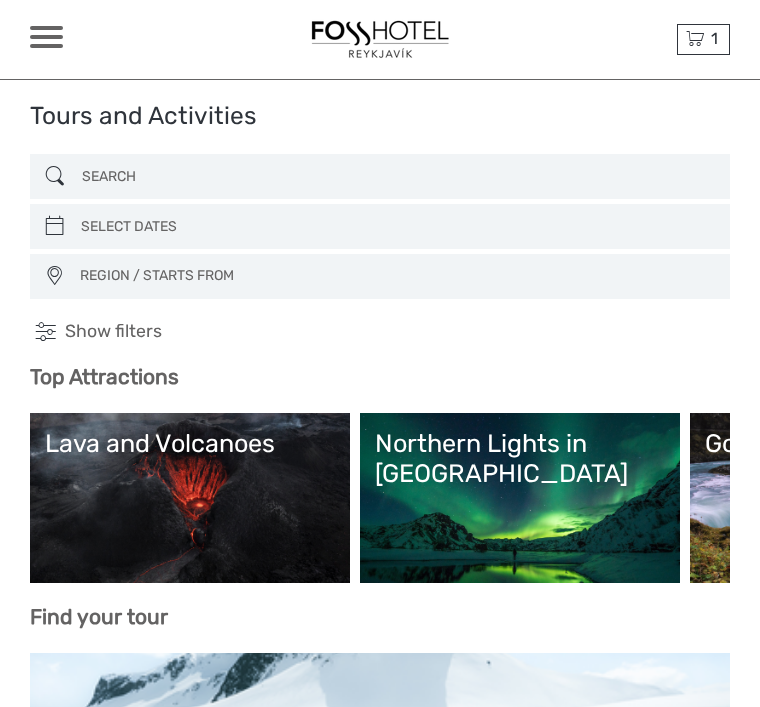scroll, scrollTop: 0, scrollLeft: 0, axis: both 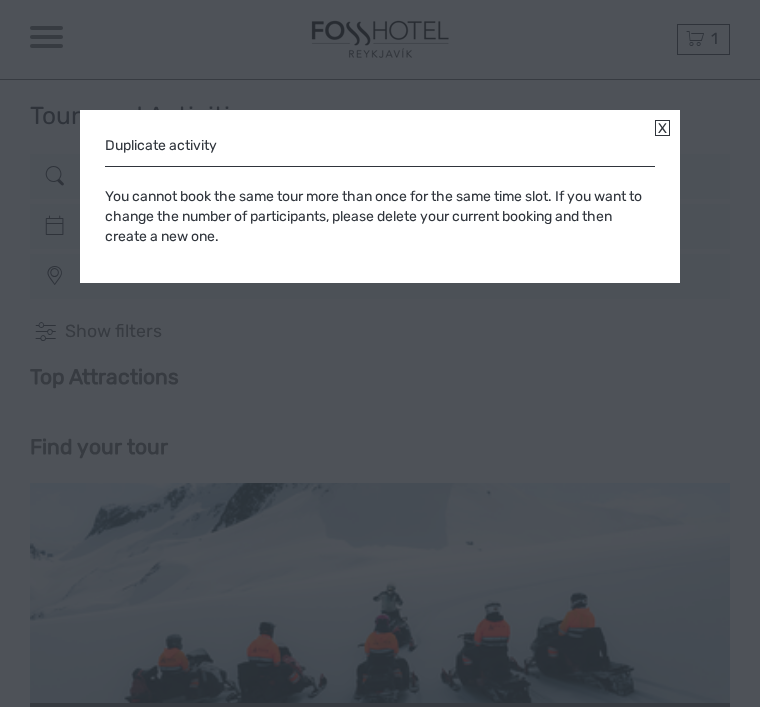 select 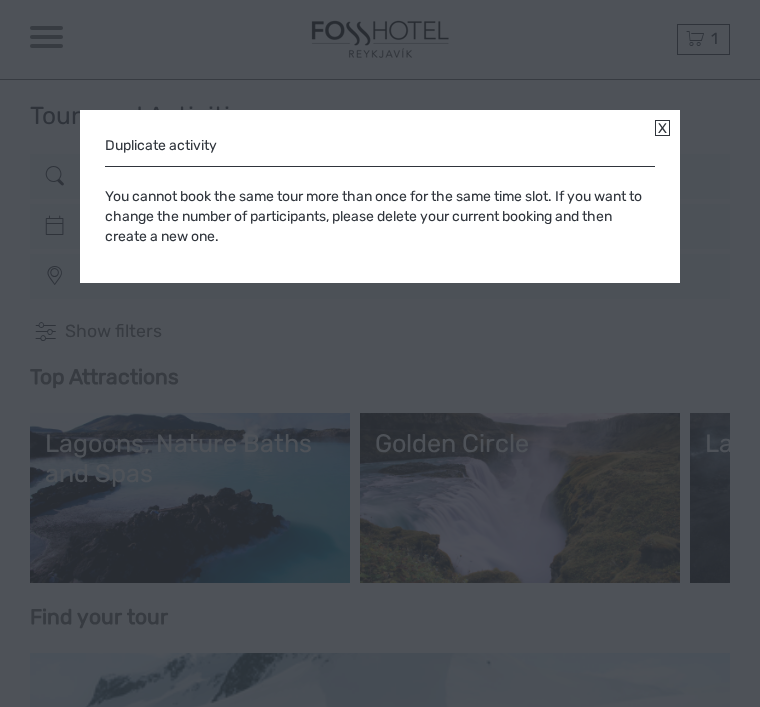 scroll, scrollTop: 0, scrollLeft: 0, axis: both 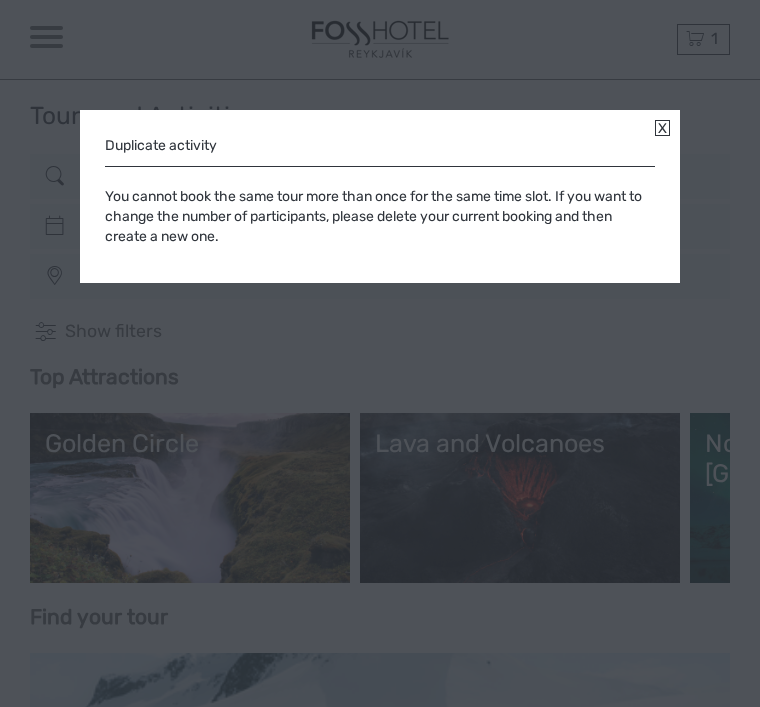 click on "Duplicate activity
You cannot book the same tour more than once for the same time slot. If you want to change the number of participants, please delete your current booking and then create a new one." at bounding box center (380, 196) 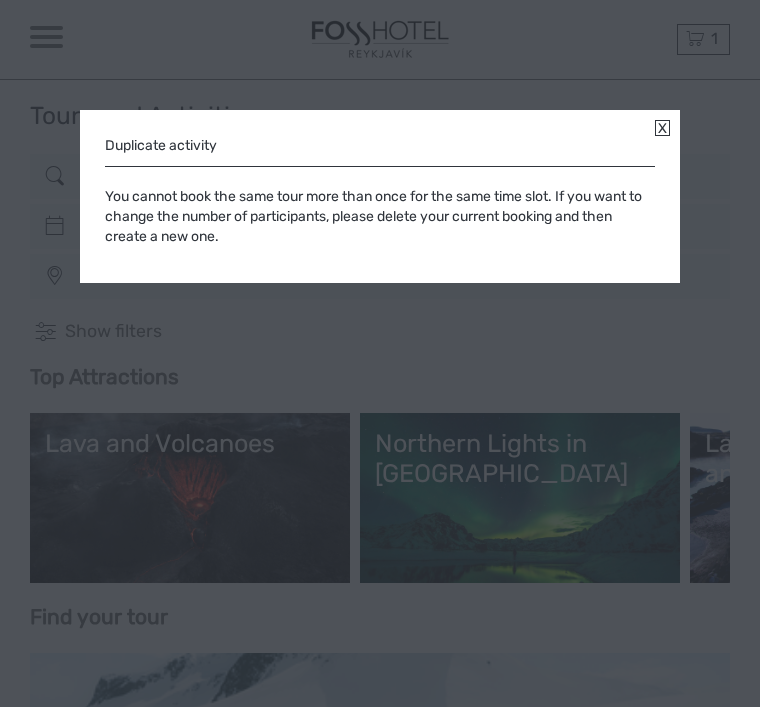 click at bounding box center (662, 128) 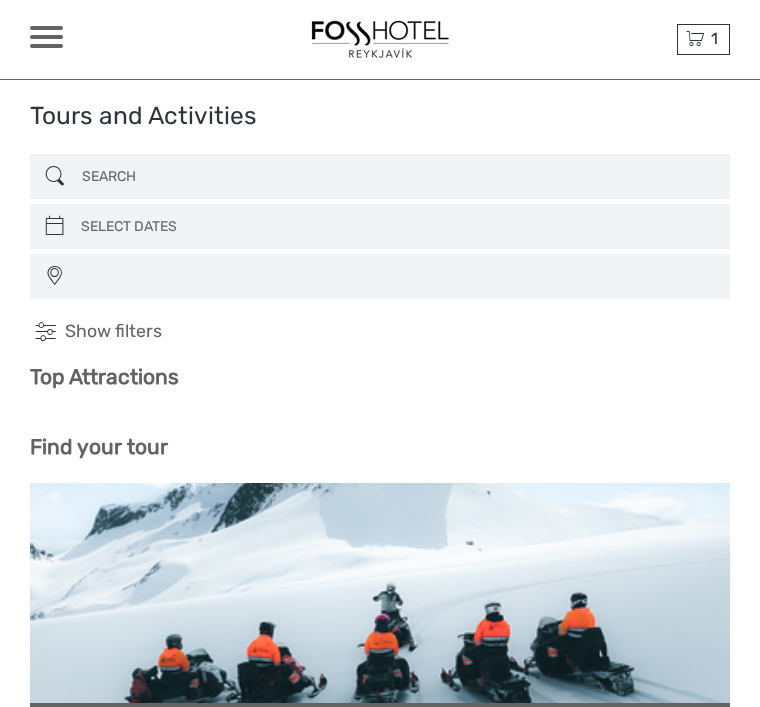 select 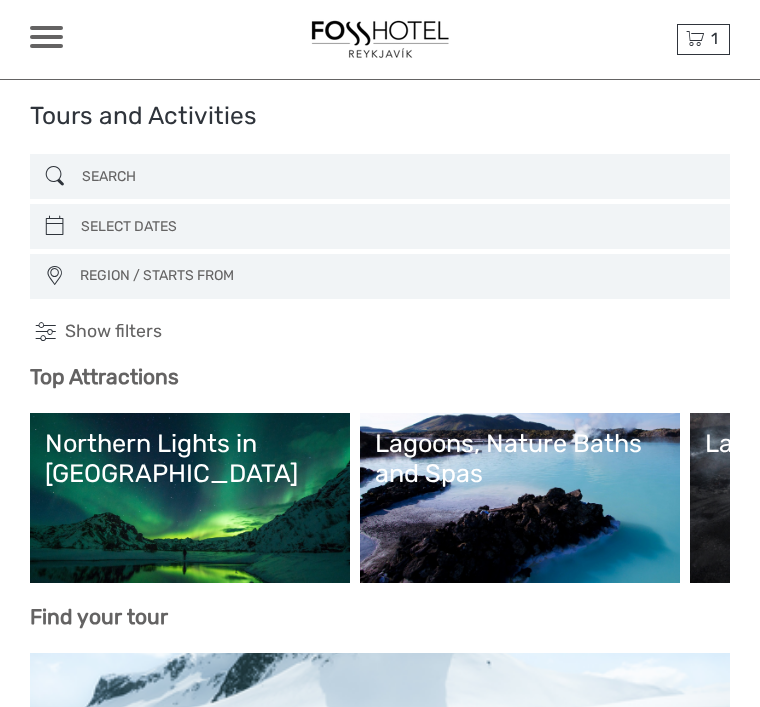 scroll, scrollTop: 0, scrollLeft: 0, axis: both 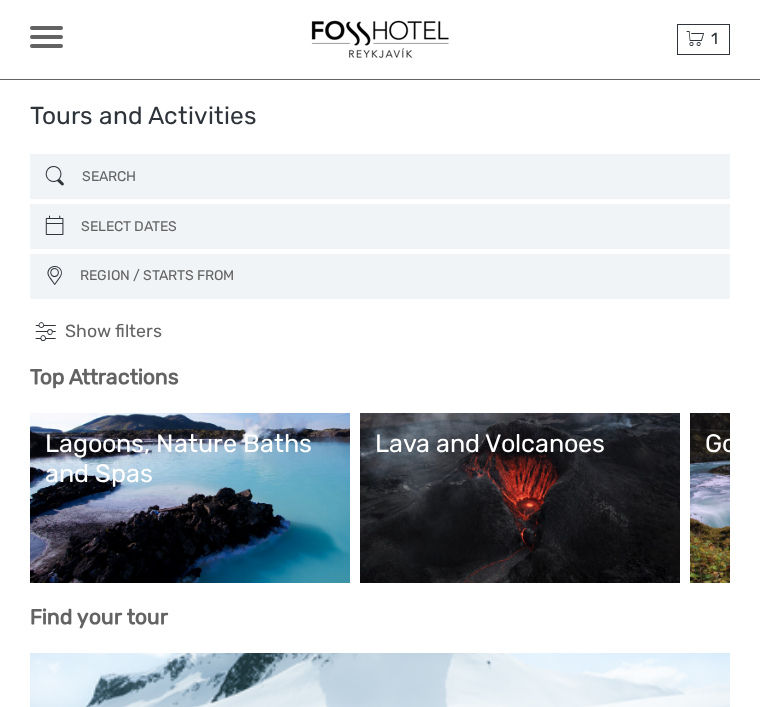 click at bounding box center [46, 37] 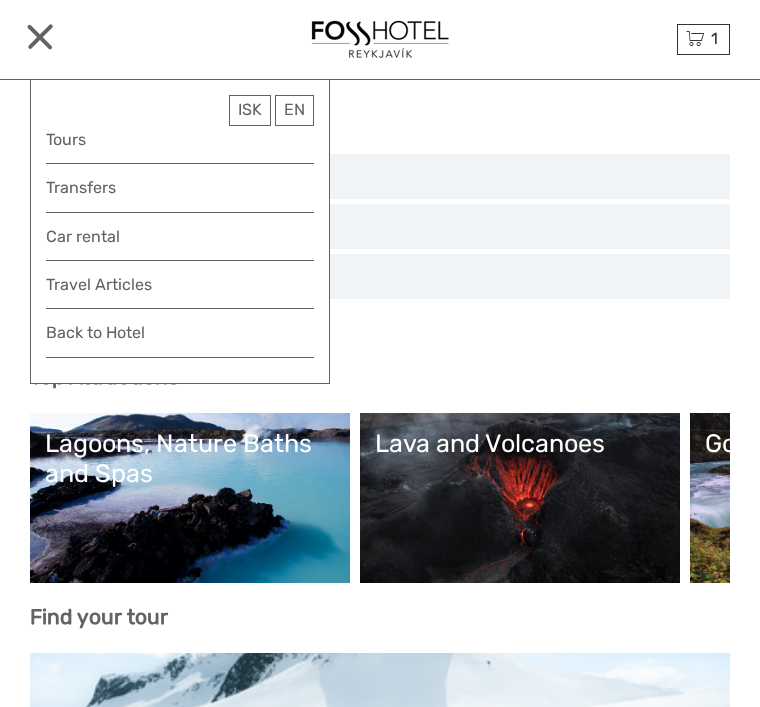click on "Transfers" at bounding box center (180, 187) 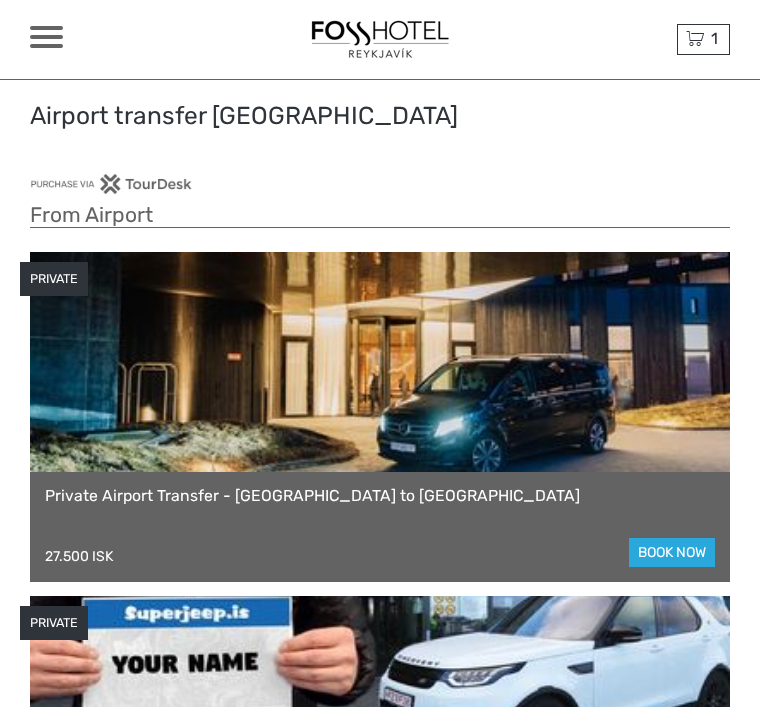 scroll, scrollTop: 0, scrollLeft: 0, axis: both 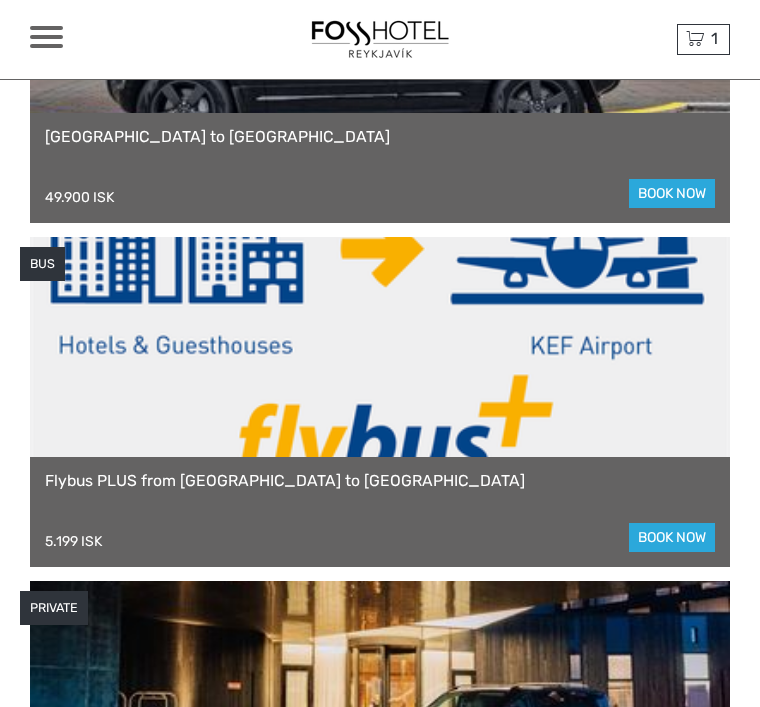 click on "book now" at bounding box center (672, 537) 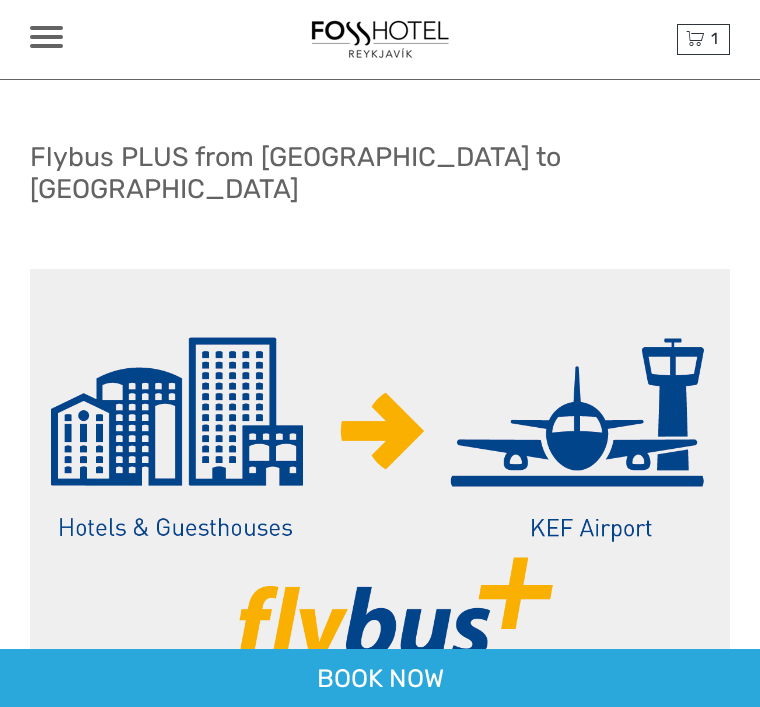 scroll, scrollTop: 0, scrollLeft: 0, axis: both 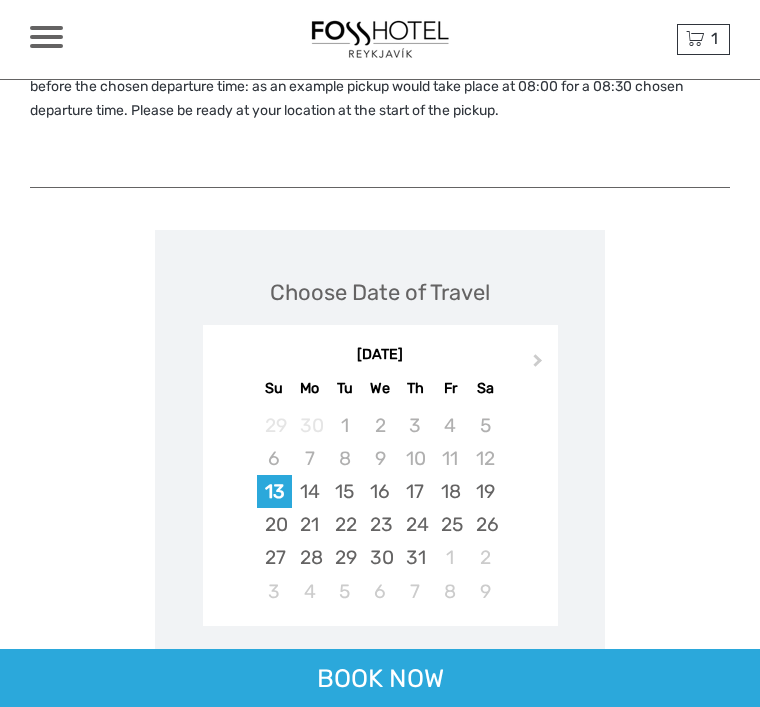 click on "Next Month" at bounding box center (540, 366) 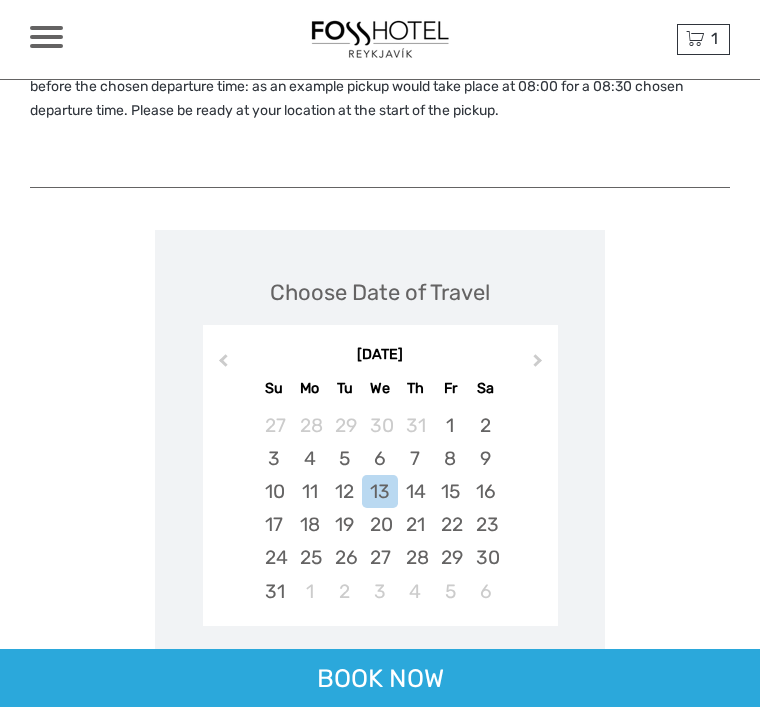 click on "8" at bounding box center (450, 458) 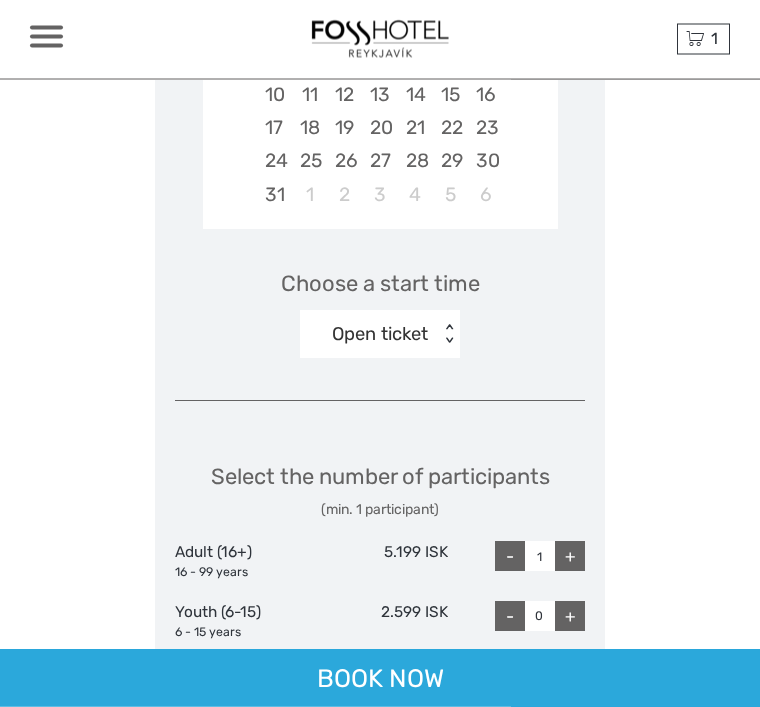 scroll, scrollTop: 1965, scrollLeft: 0, axis: vertical 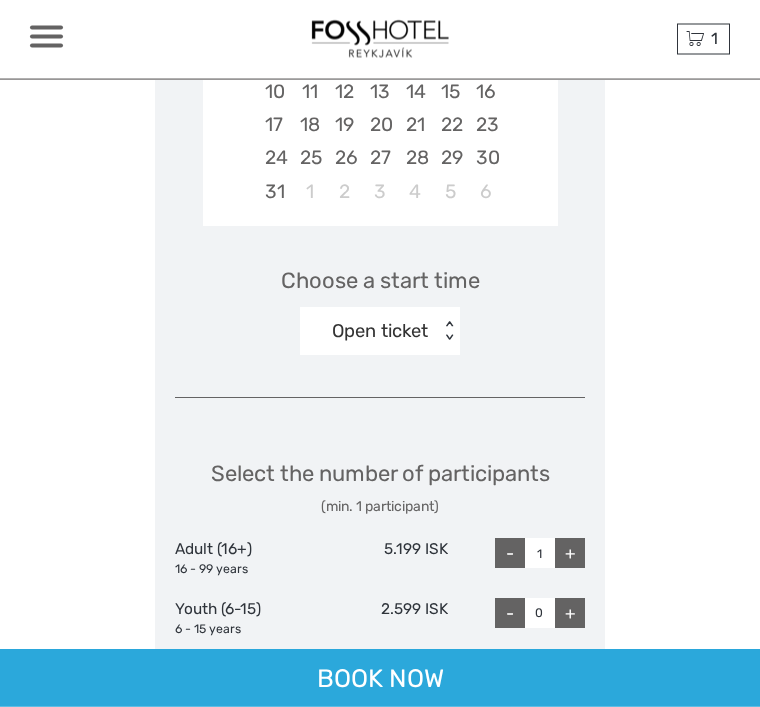click on "+" at bounding box center [570, 554] 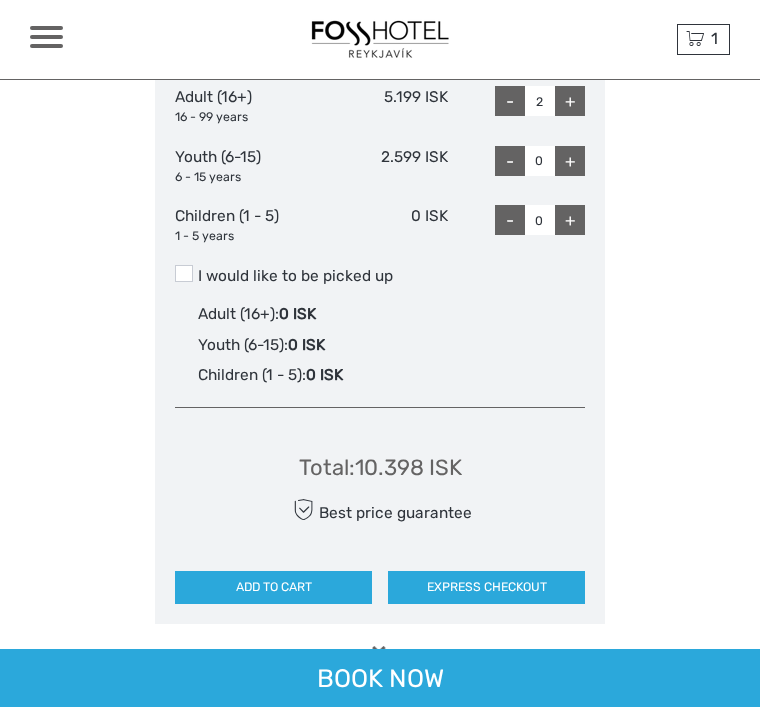 scroll, scrollTop: 2417, scrollLeft: 0, axis: vertical 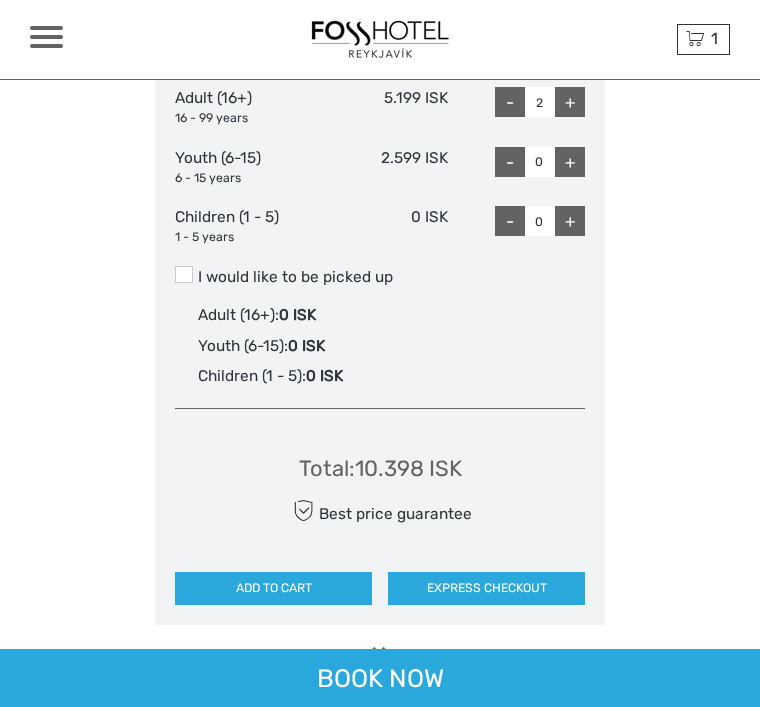 click on "ADD TO CART" at bounding box center (273, 588) 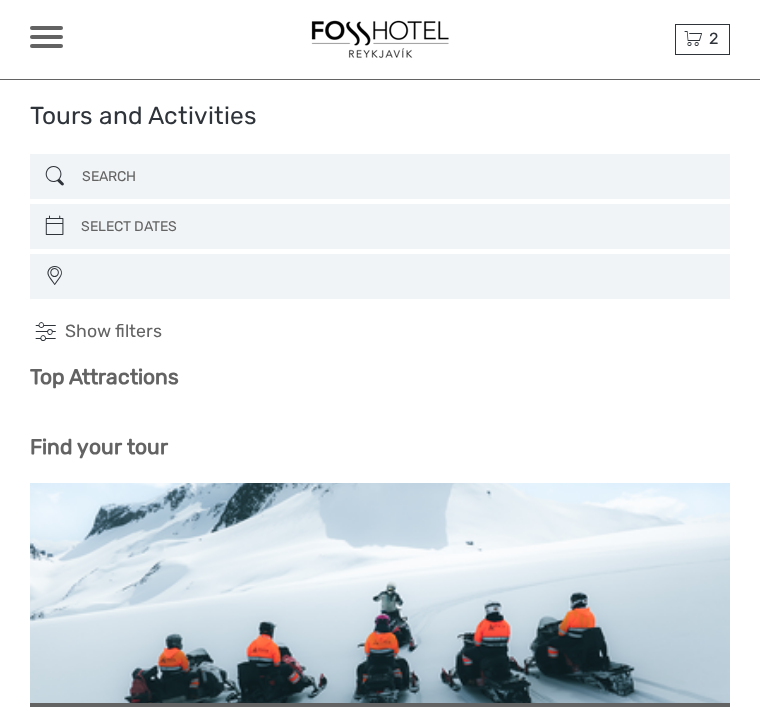 select 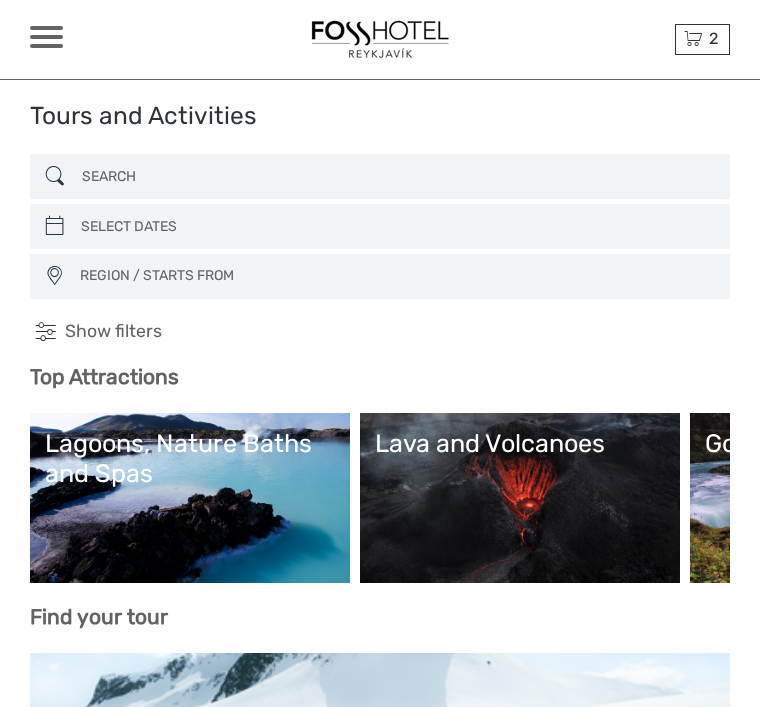 scroll, scrollTop: 0, scrollLeft: 0, axis: both 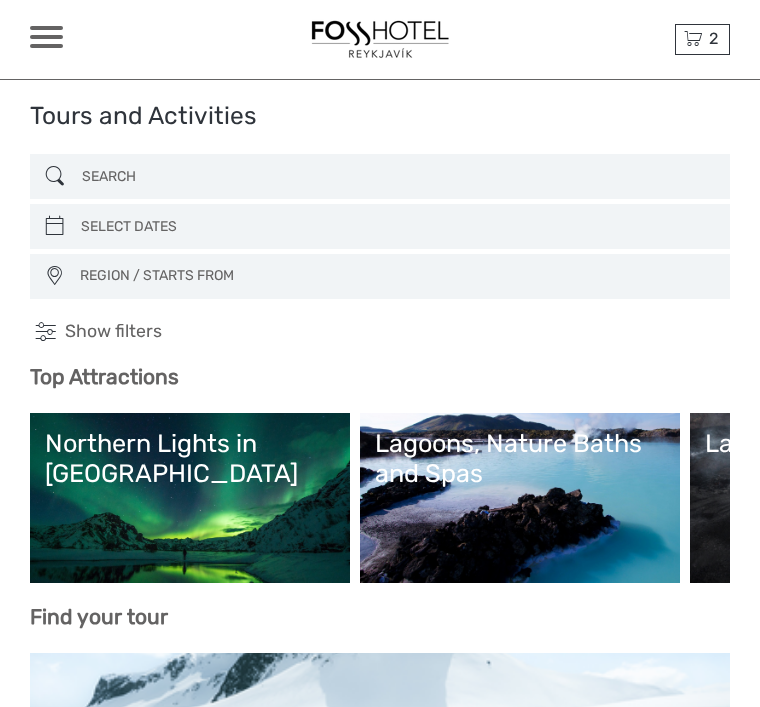 click on "2
Items
Flybus PLUS from Keflavik Airport to Hotel
2x Adult (16+)
Saturday, 02 August 2025 - 12:00 AM
10.398 ISK
Flybus PLUS from Reykjavik Hotel to Keflavik Airport
2x Adult (16+)
Friday, 08 August 2025 - 12:00 AM
10.398 ISK
Total
20.796 ISK
Checkout
The shopping cart is empty." at bounding box center [702, 39] 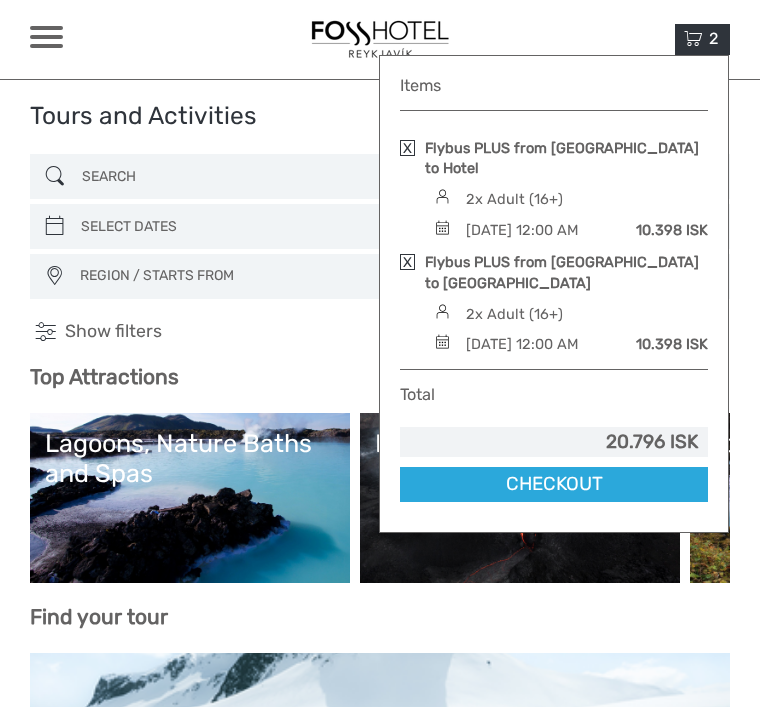 click on "Checkout" at bounding box center (554, 484) 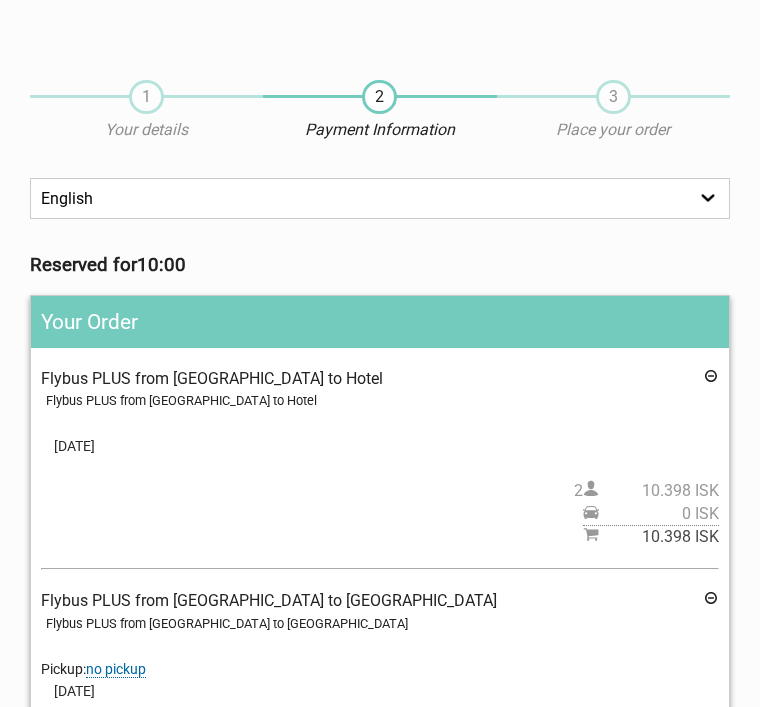 scroll, scrollTop: 0, scrollLeft: 0, axis: both 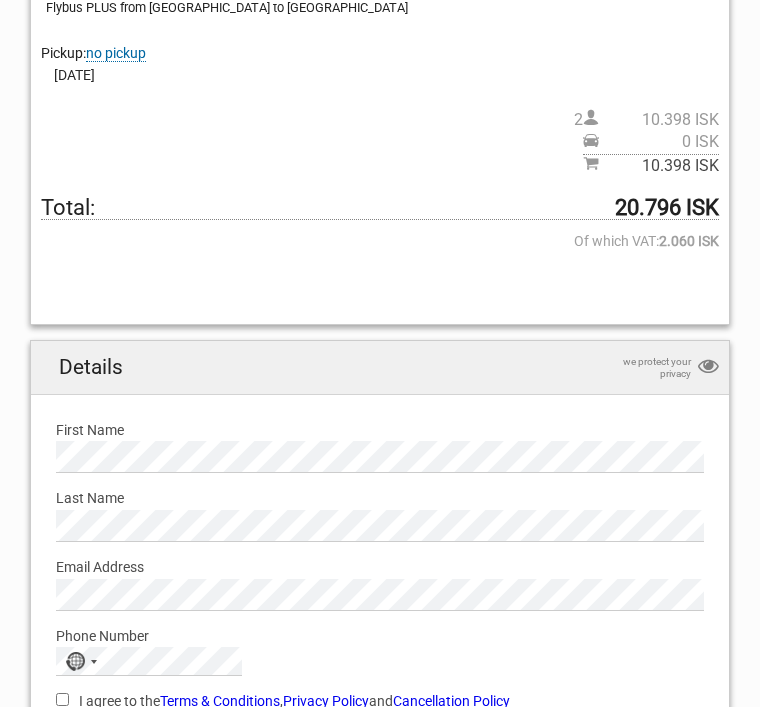 click on "First Name" at bounding box center [380, 430] 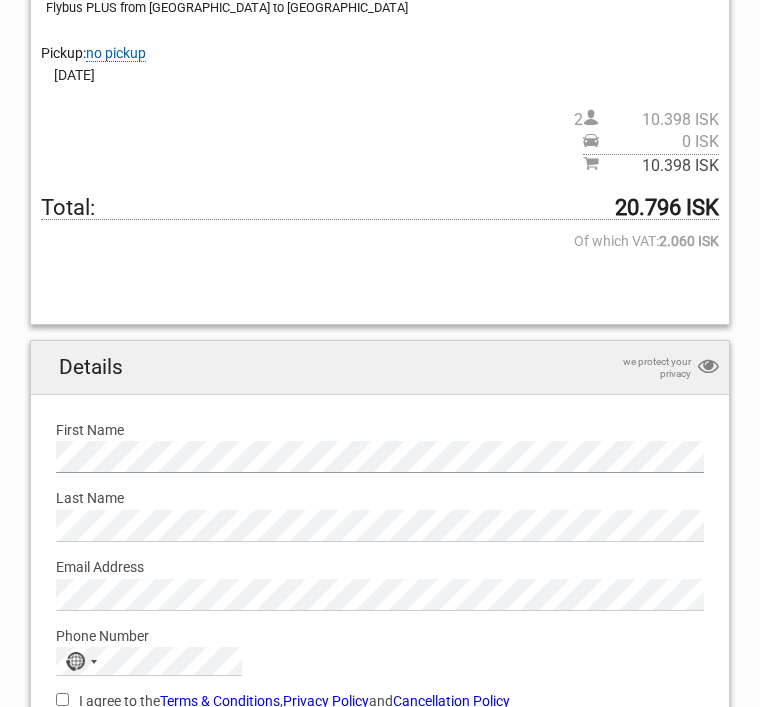 scroll, scrollTop: 615, scrollLeft: 0, axis: vertical 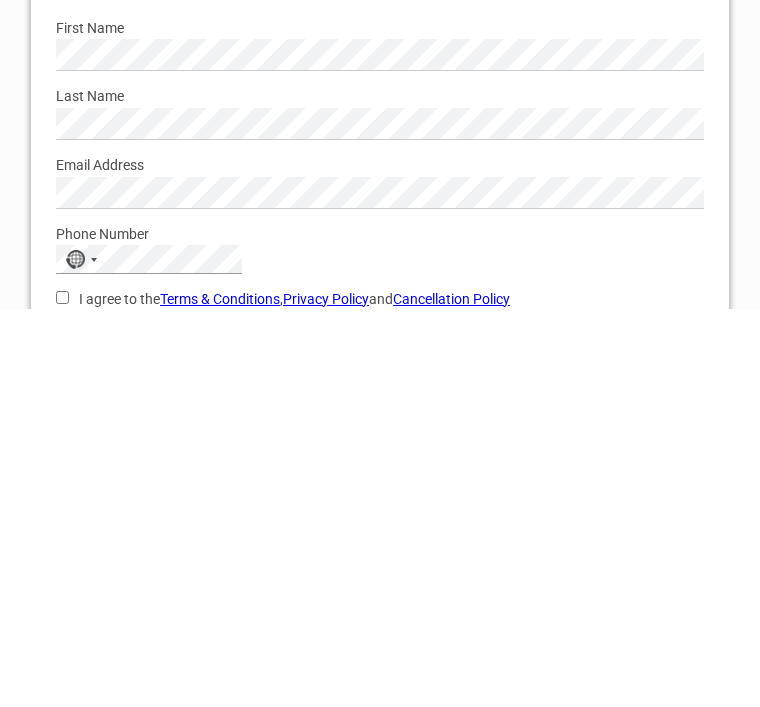 click on "I agree to the  Terms & Conditions ,  Privacy Policy  and  Cancellation Policy" at bounding box center (62, 695) 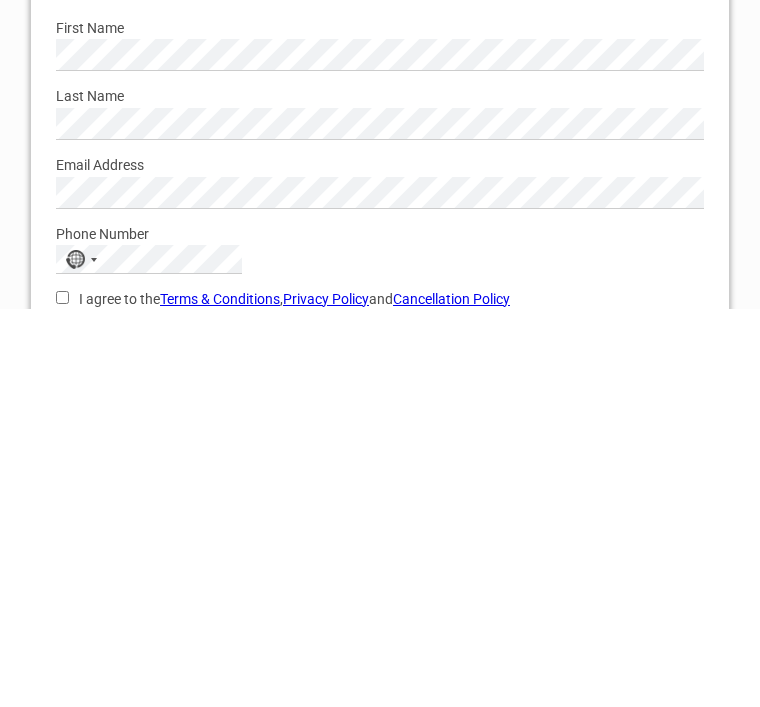 checkbox on "true" 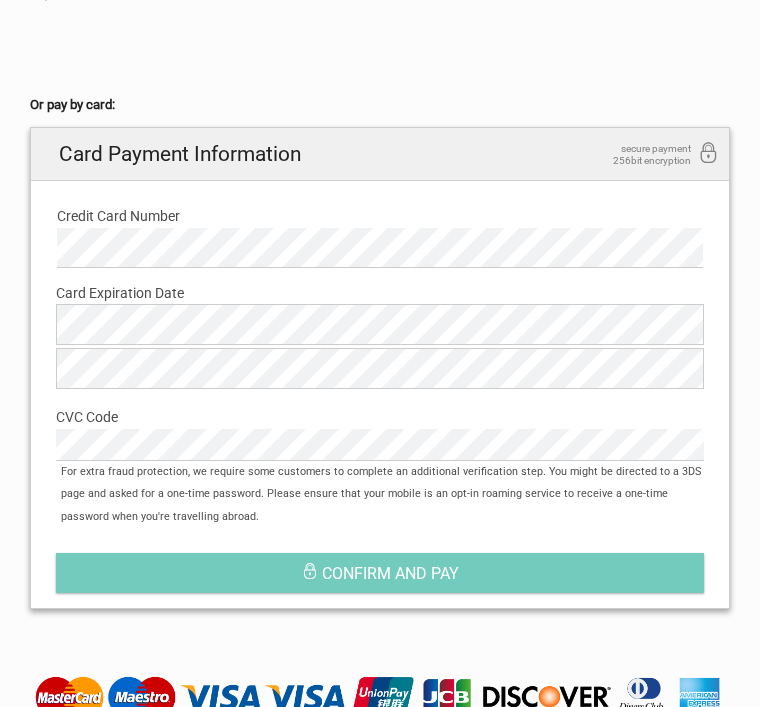 scroll, scrollTop: 1409, scrollLeft: 0, axis: vertical 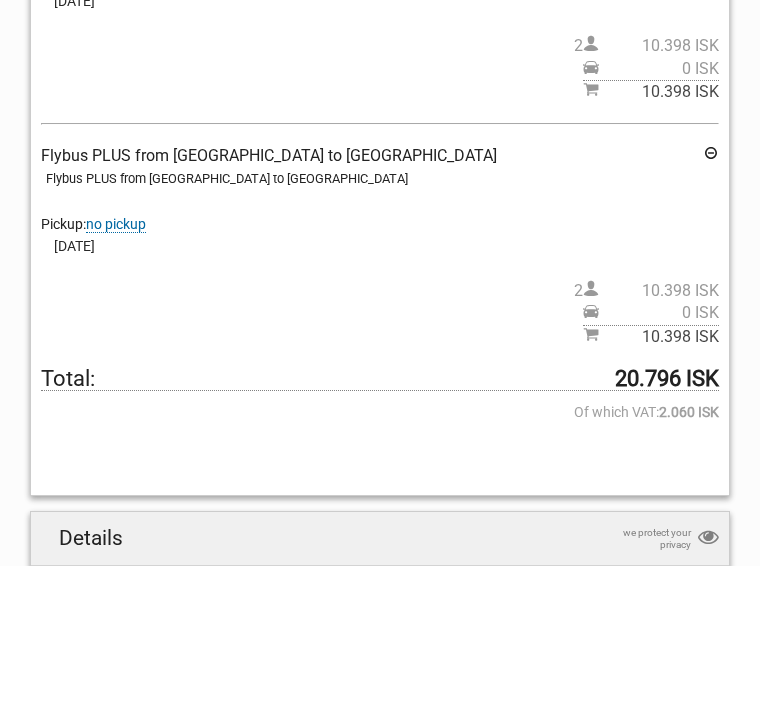 click on "no pickup" at bounding box center [116, 365] 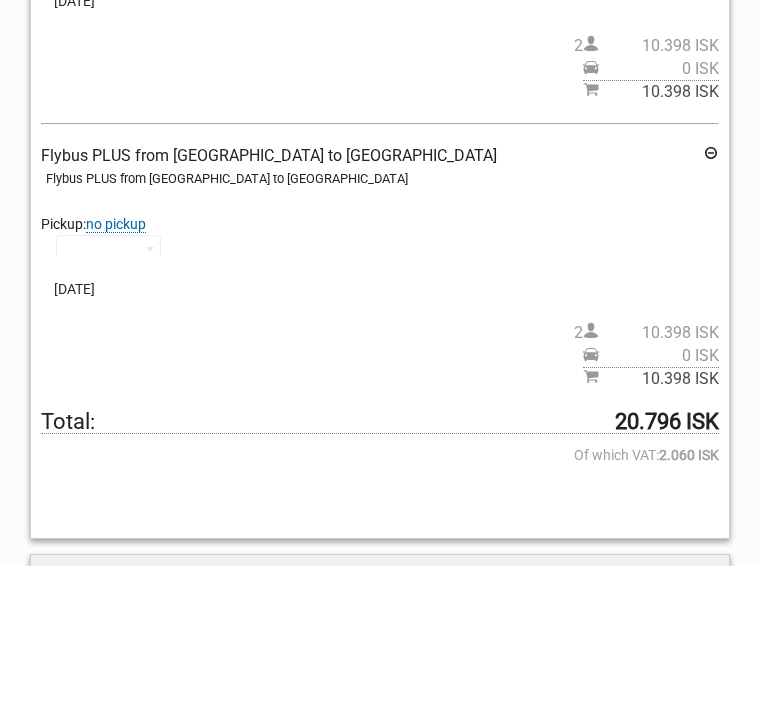 scroll, scrollTop: 446, scrollLeft: 0, axis: vertical 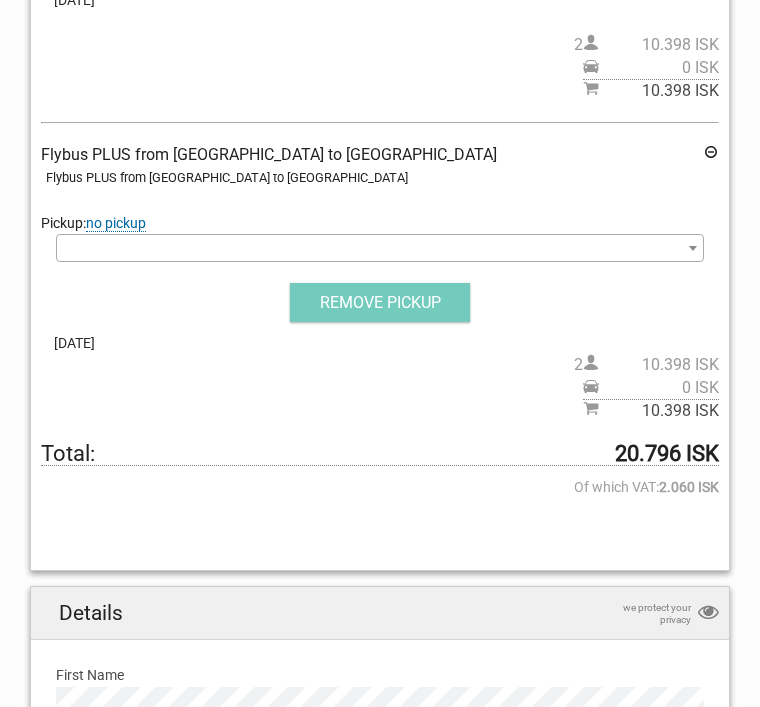 click at bounding box center (380, 248) 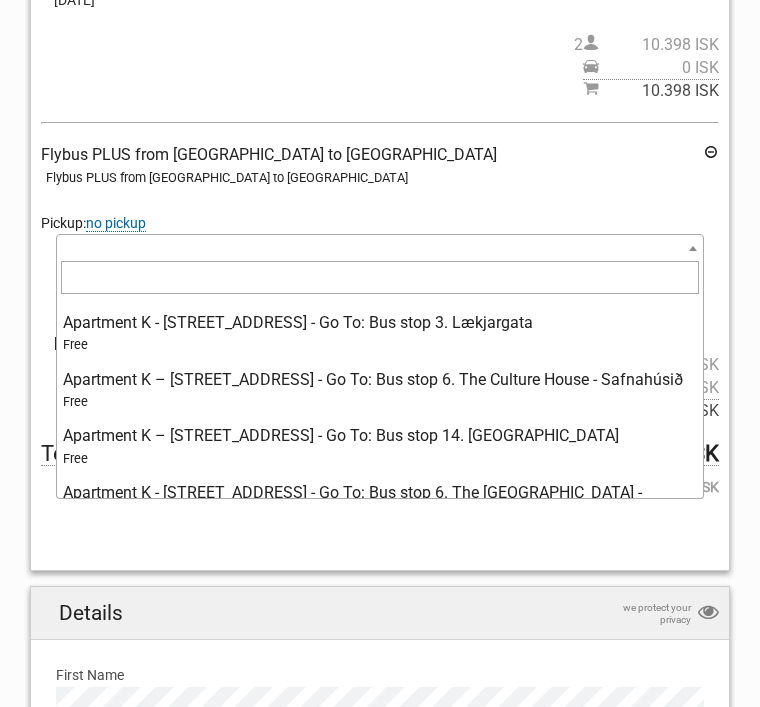 scroll, scrollTop: 1010, scrollLeft: 0, axis: vertical 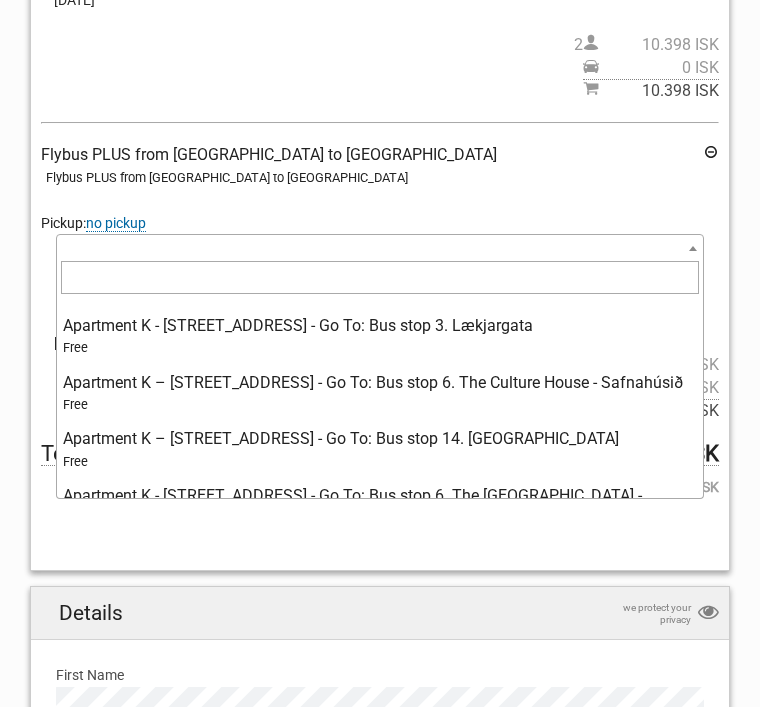 click on "Flybus PLUS from Reykjavik Hotel to Keflavik Airport" at bounding box center [382, 178] 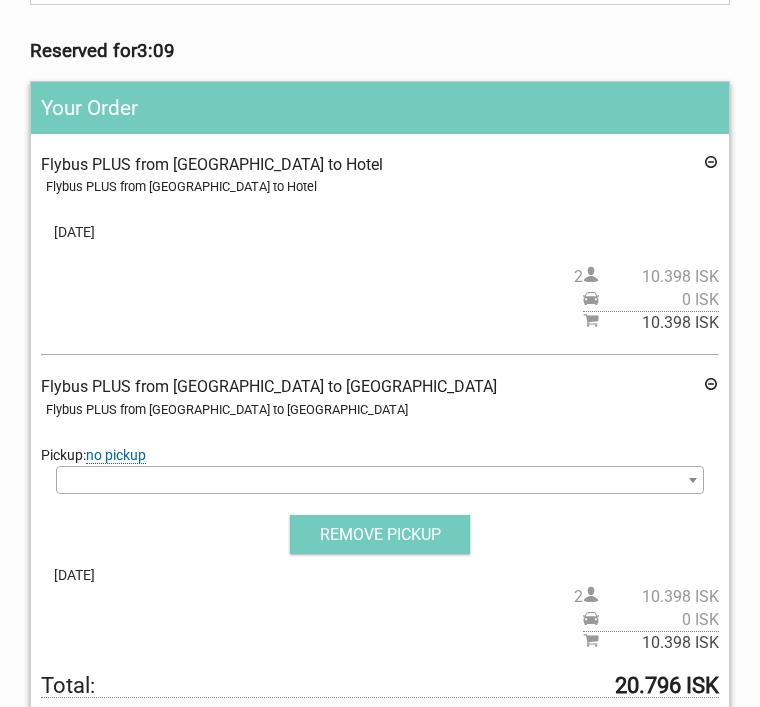 scroll, scrollTop: 193, scrollLeft: 0, axis: vertical 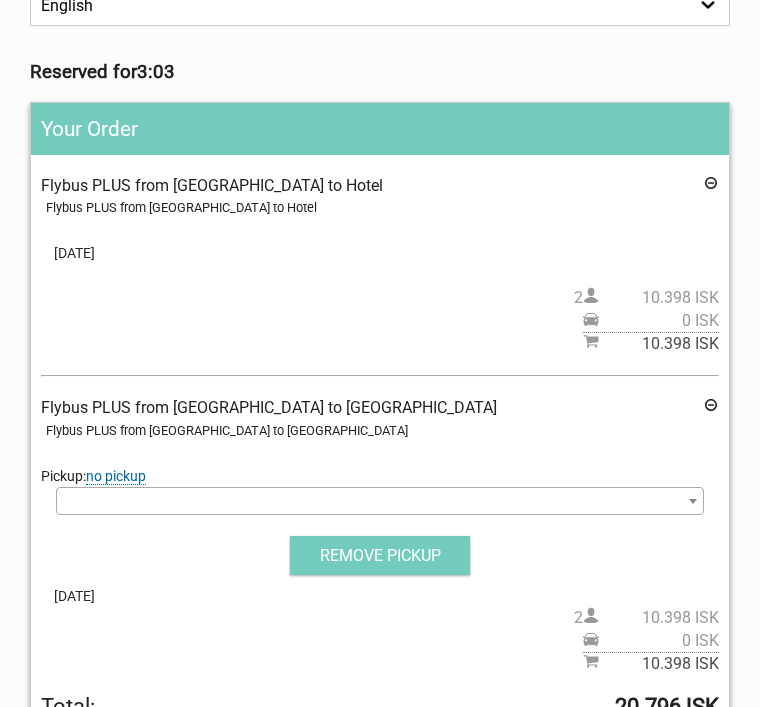 click at bounding box center (711, 408) 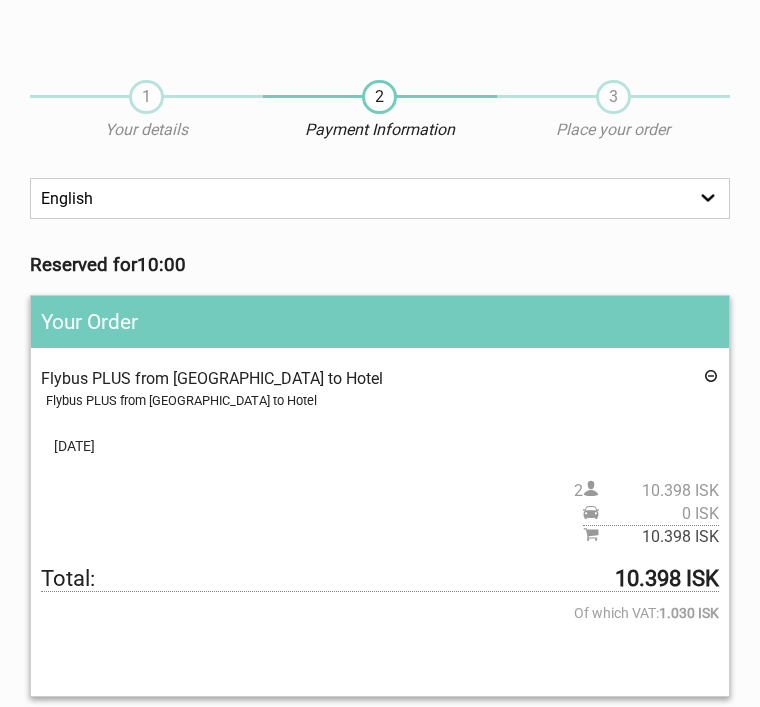 scroll, scrollTop: 257, scrollLeft: 0, axis: vertical 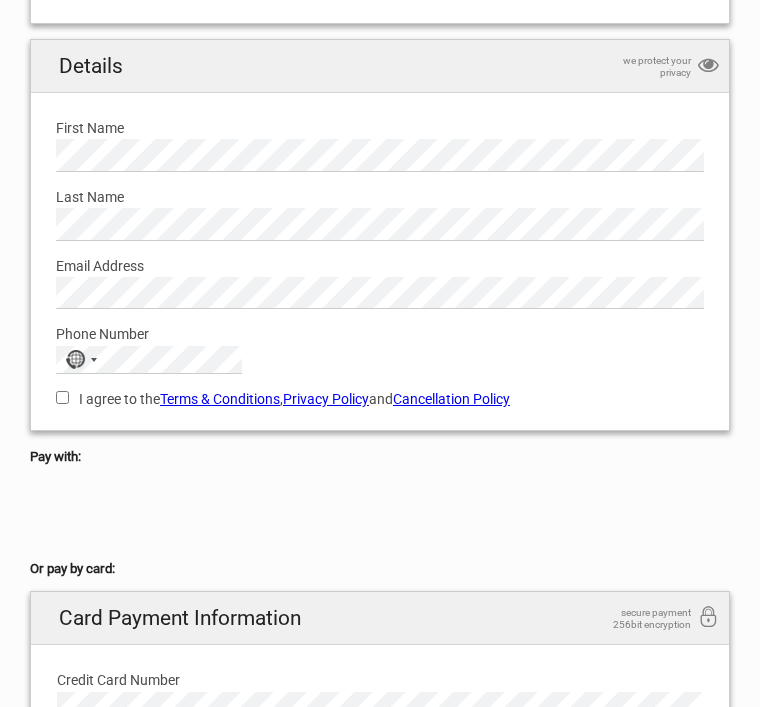 click on "I agree to the  Terms & Conditions ,  Privacy Policy  and  Cancellation Policy" at bounding box center (62, 397) 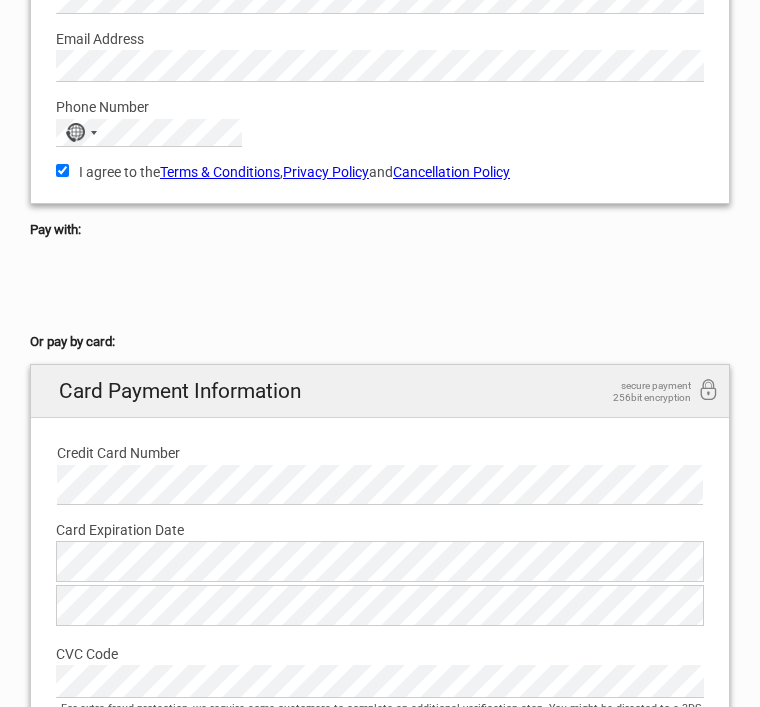 scroll, scrollTop: 900, scrollLeft: 0, axis: vertical 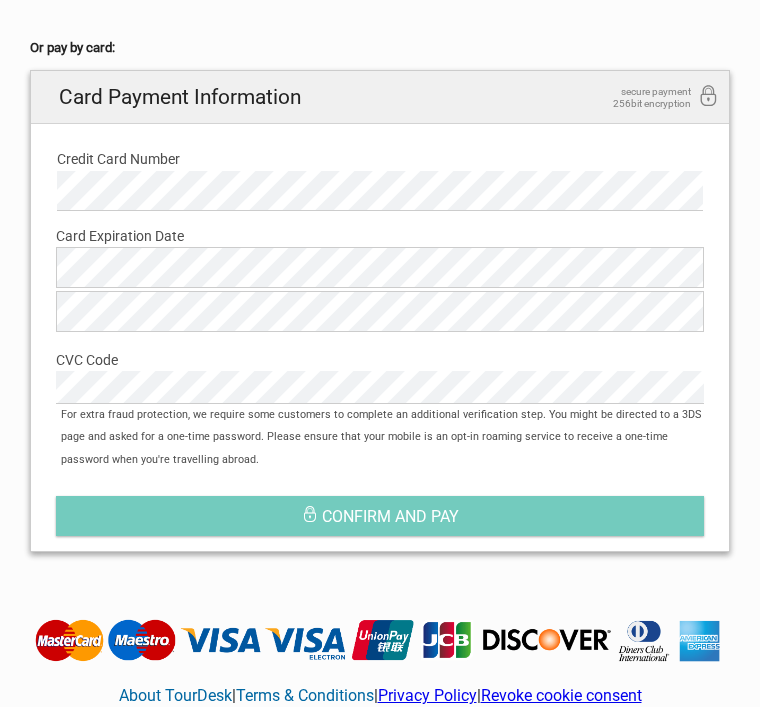 click on "CVC Code" at bounding box center [380, 360] 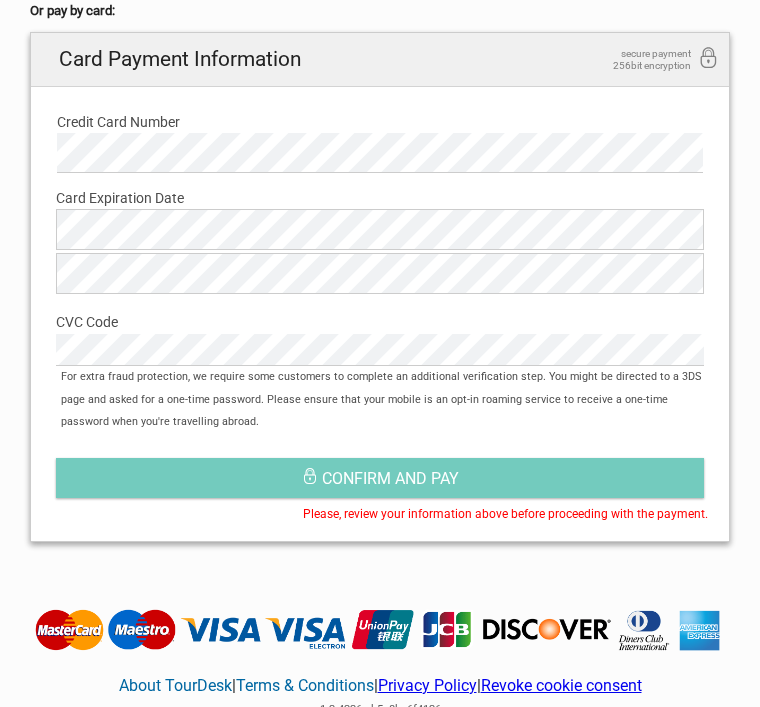 scroll, scrollTop: 1254, scrollLeft: 0, axis: vertical 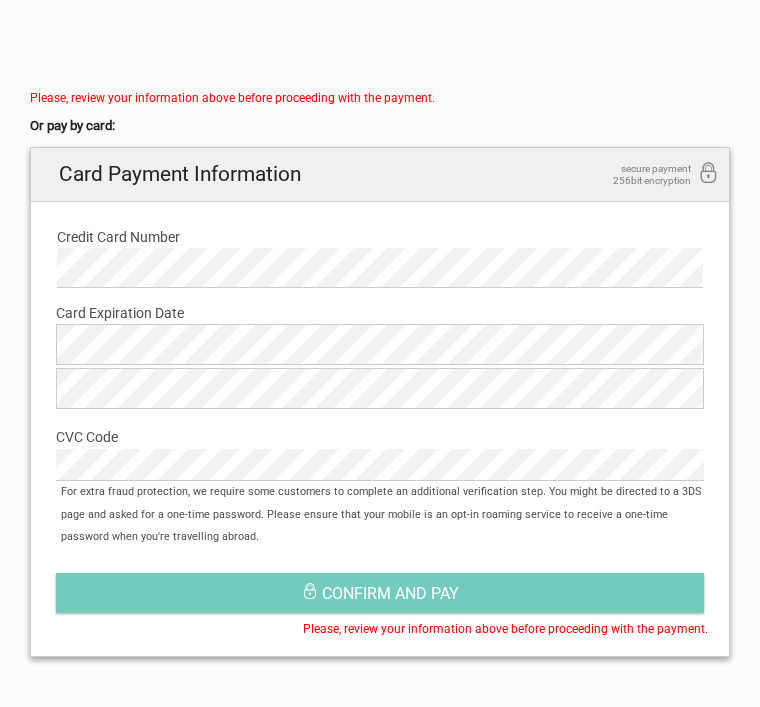 click on "Confirm and pay" at bounding box center (390, 593) 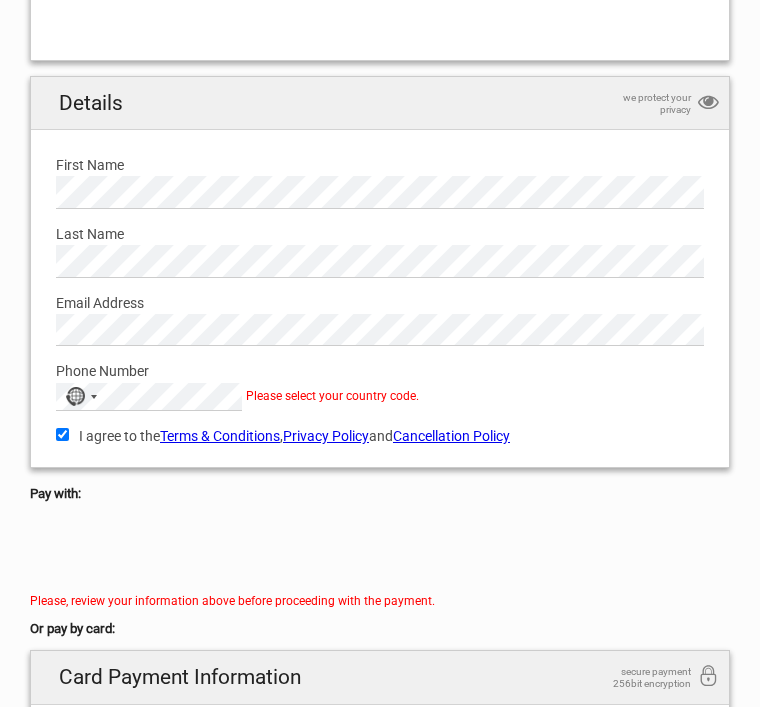 scroll, scrollTop: 634, scrollLeft: 0, axis: vertical 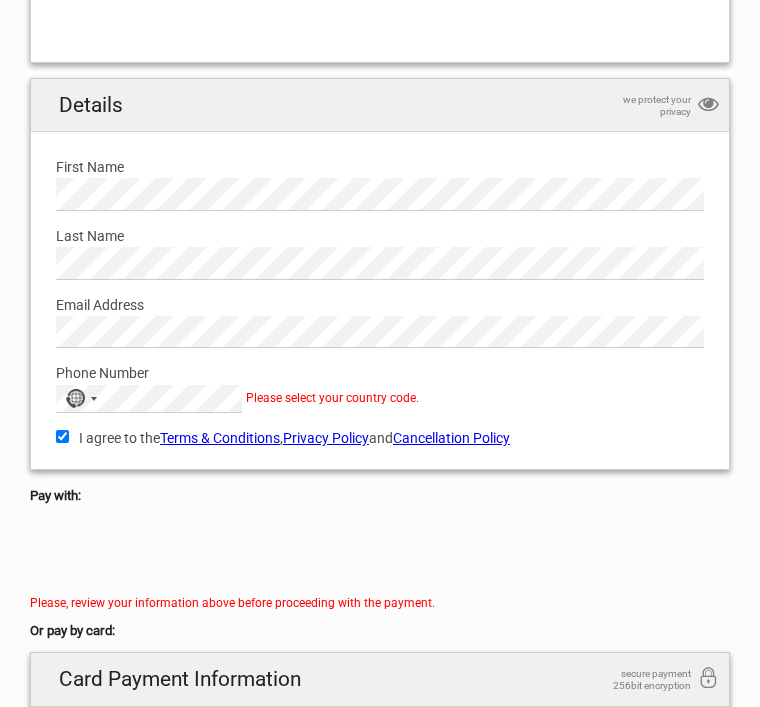 click at bounding box center (94, 399) 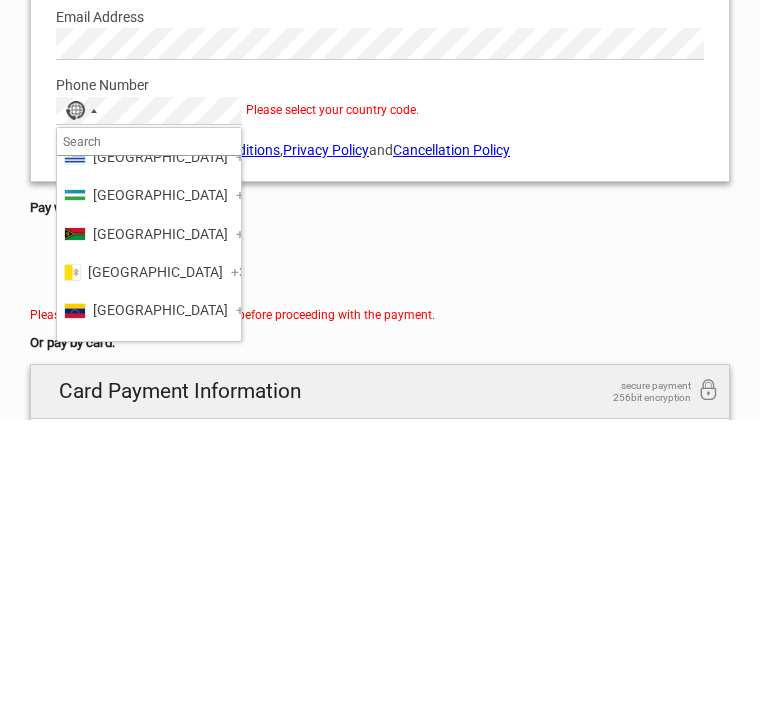 scroll, scrollTop: 9273, scrollLeft: 0, axis: vertical 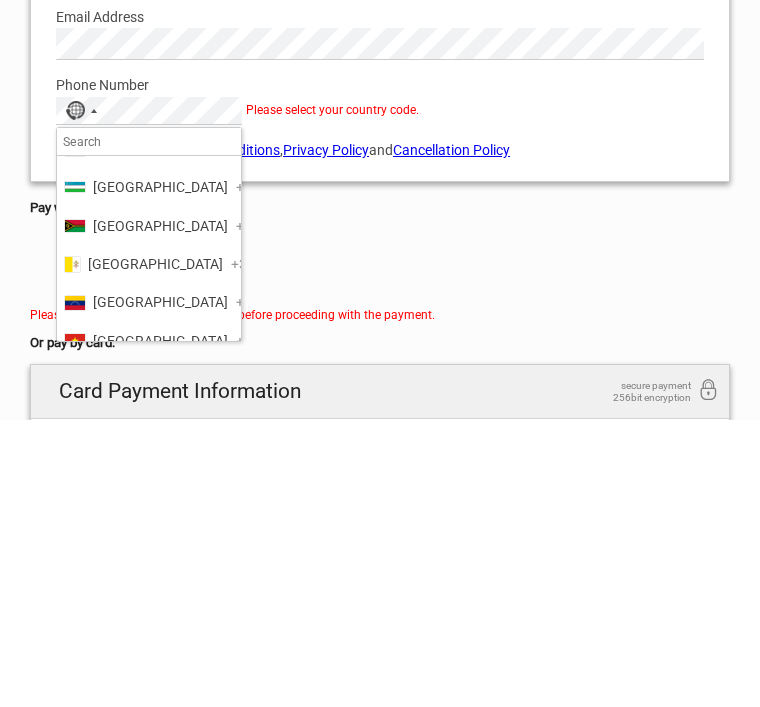 click on "United States" at bounding box center [160, 398] 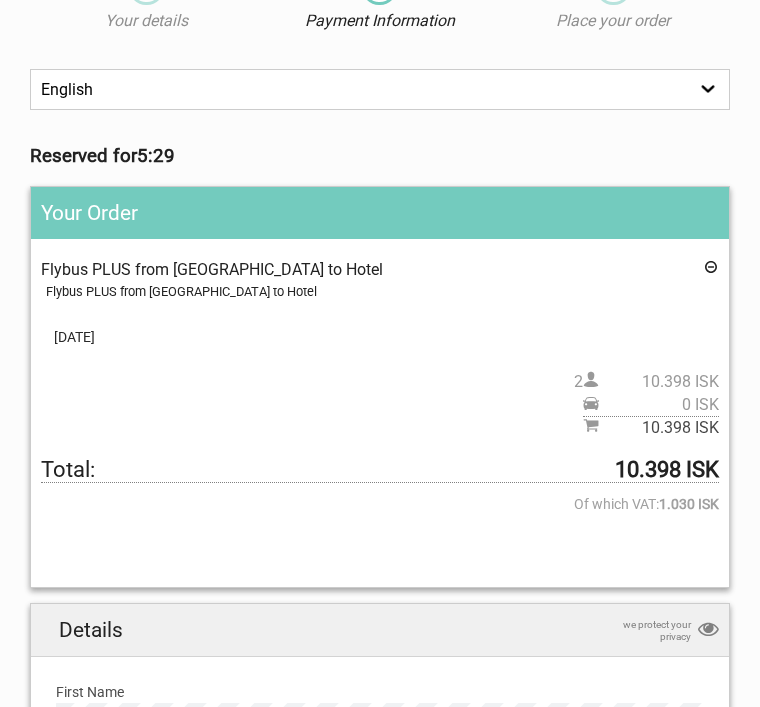 scroll, scrollTop: 0, scrollLeft: 0, axis: both 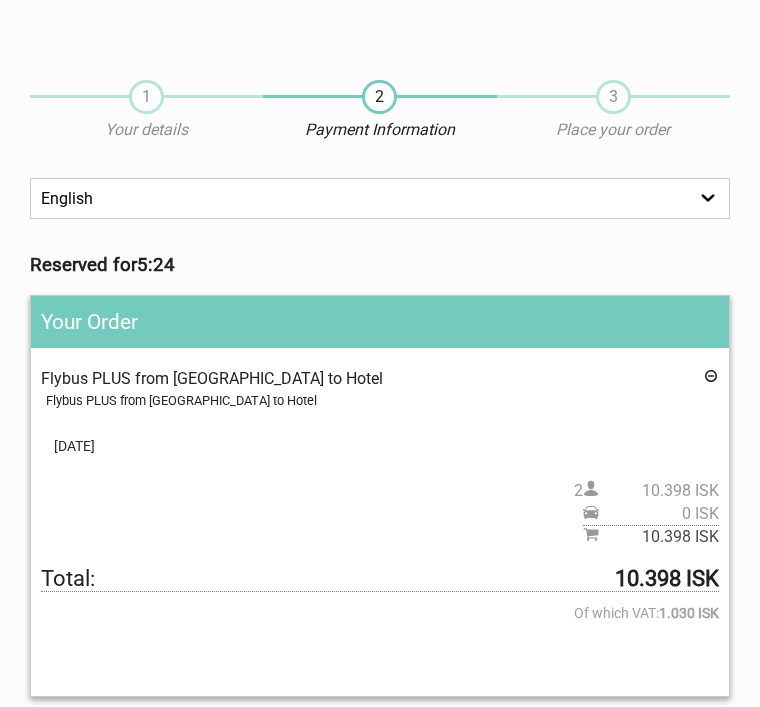 click on "3" at bounding box center [613, 97] 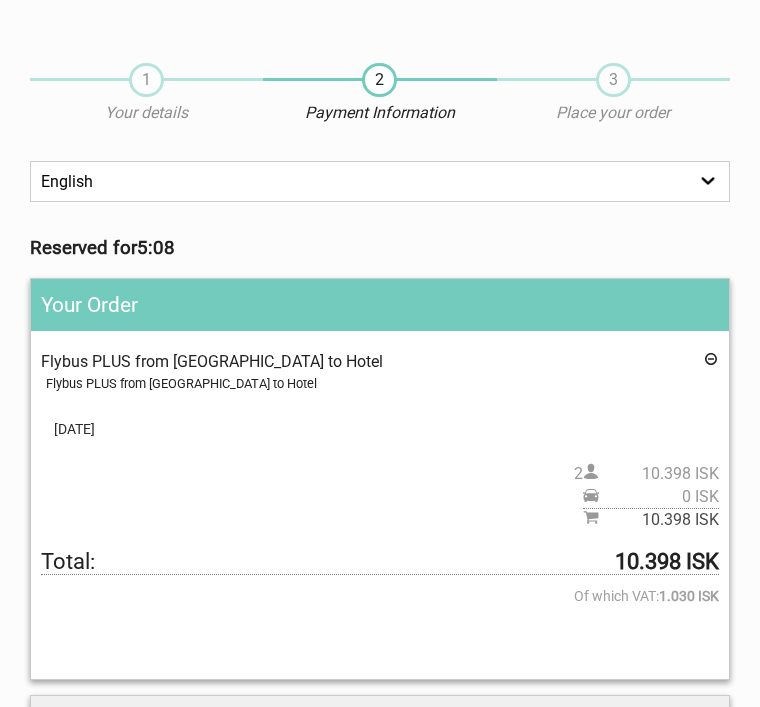 scroll, scrollTop: 0, scrollLeft: 0, axis: both 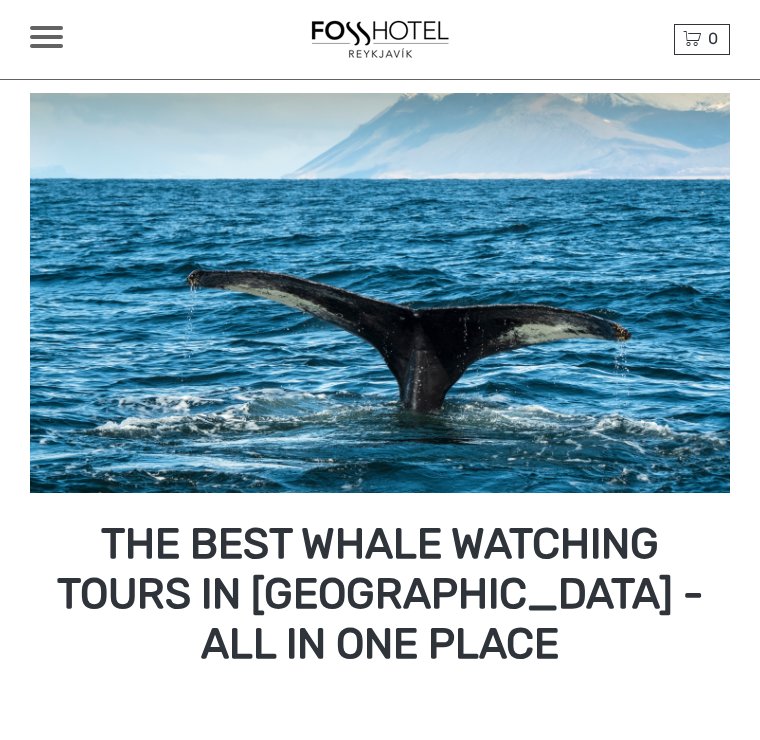 click at bounding box center [46, 37] 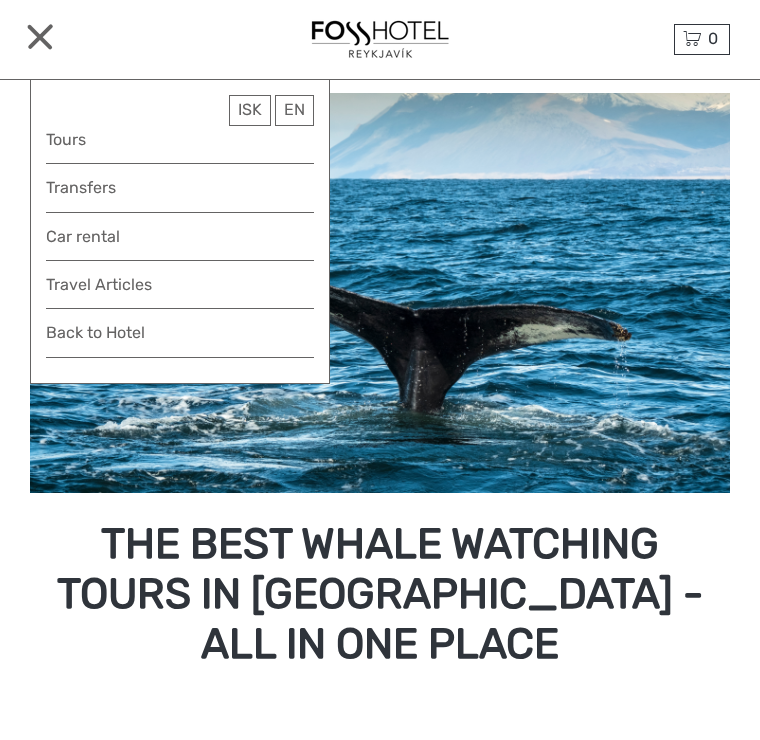 click on "Transfers" 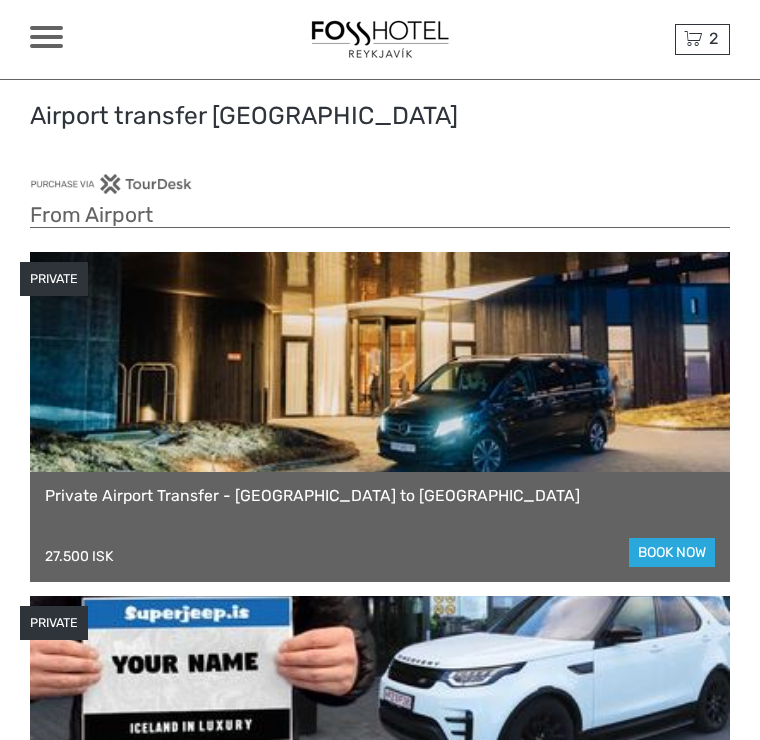 scroll, scrollTop: 0, scrollLeft: 0, axis: both 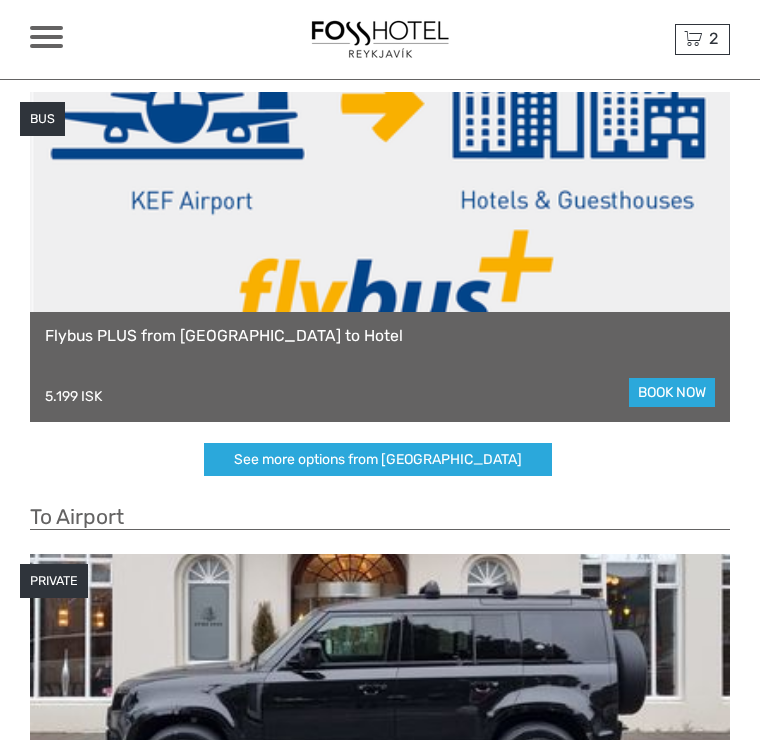 click on "book now" at bounding box center [672, 392] 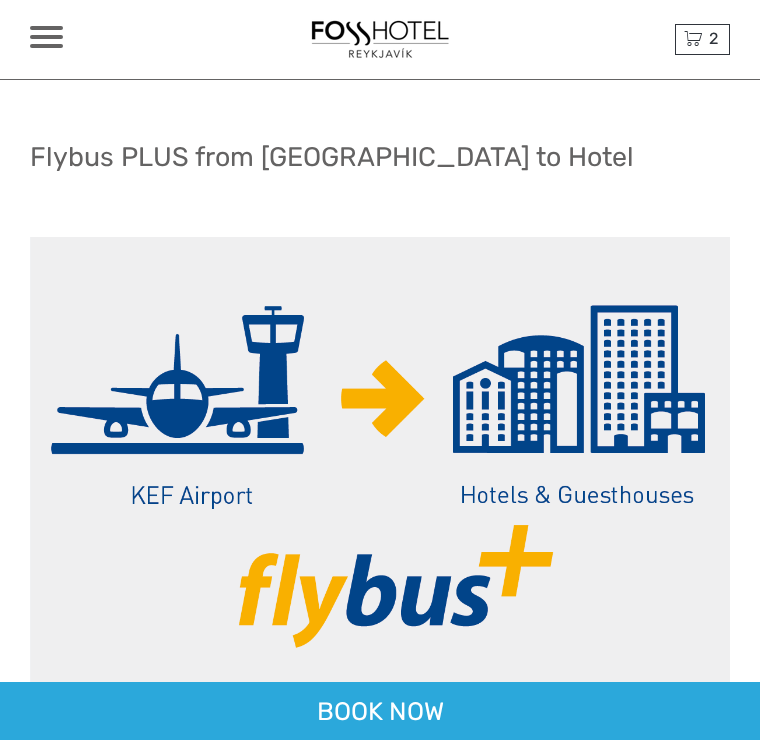 scroll, scrollTop: 0, scrollLeft: 0, axis: both 